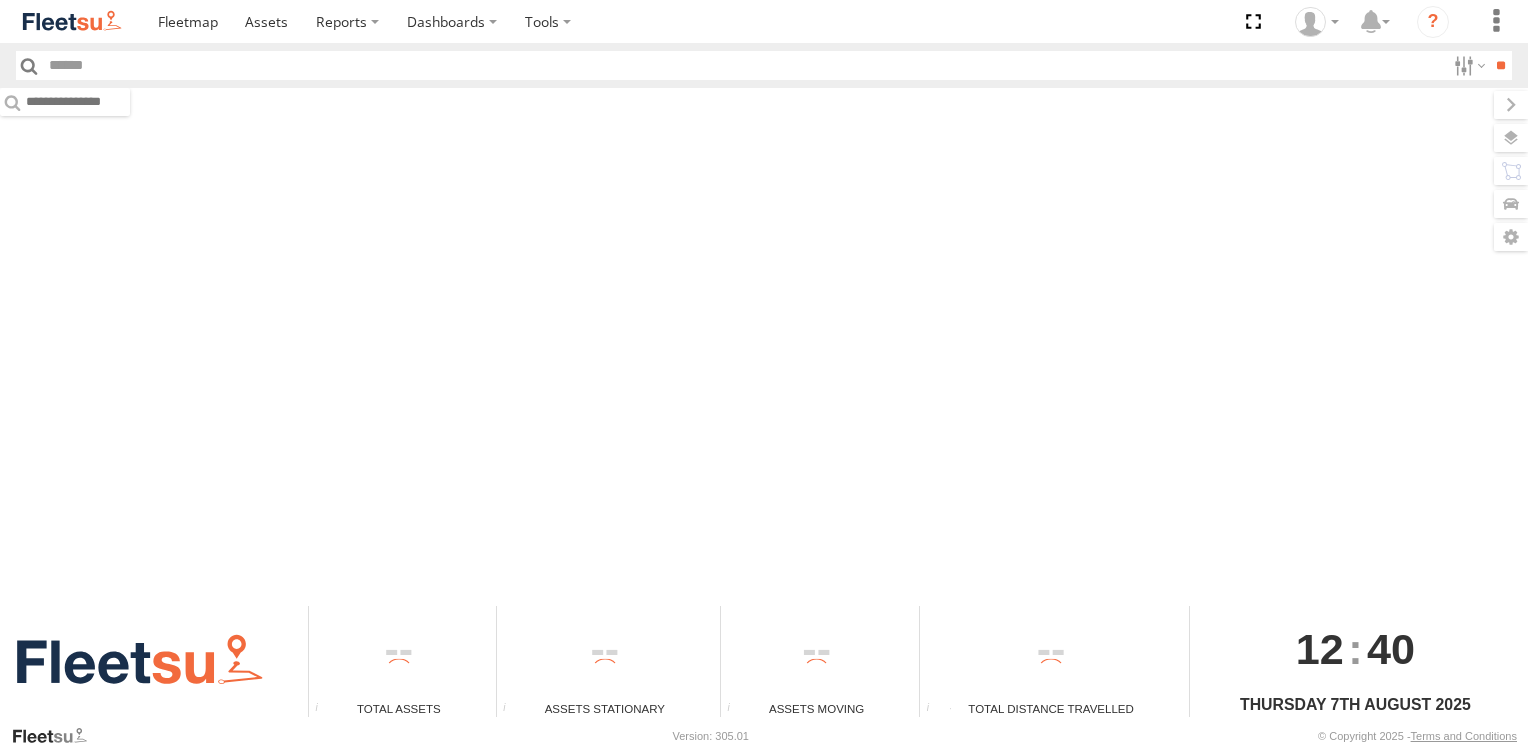 scroll, scrollTop: 0, scrollLeft: 0, axis: both 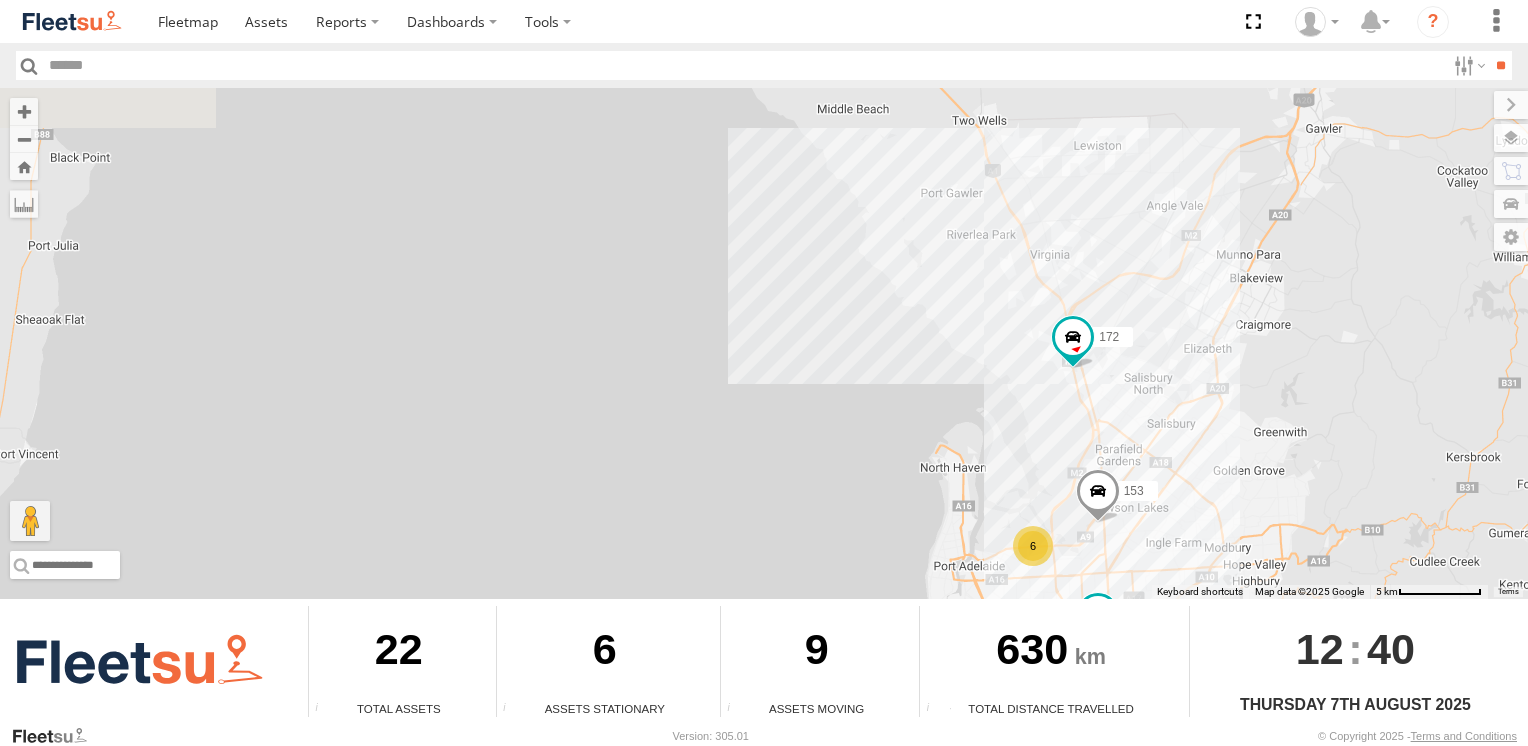 drag, startPoint x: 836, startPoint y: 438, endPoint x: 872, endPoint y: 570, distance: 136.82104 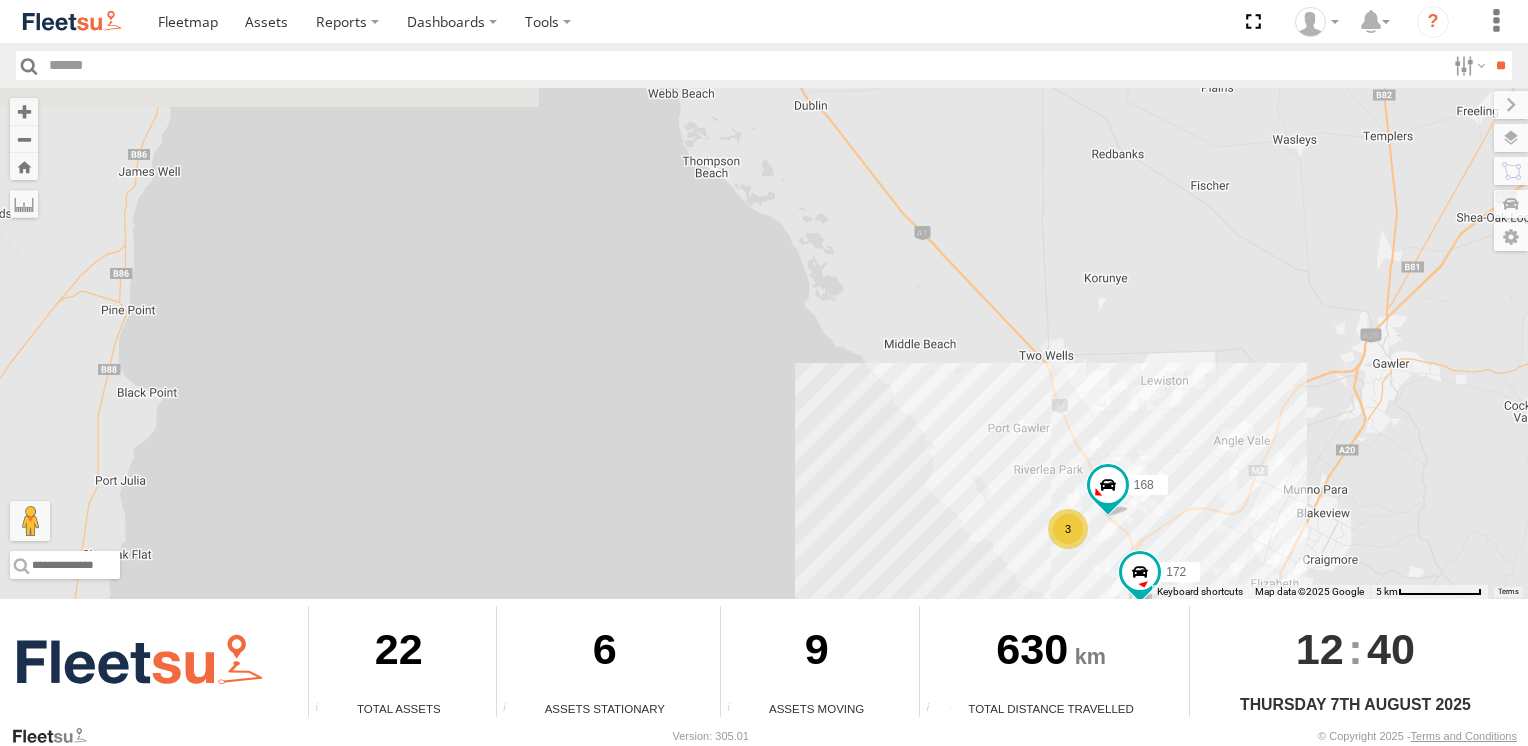 drag, startPoint x: 773, startPoint y: 327, endPoint x: 827, endPoint y: 512, distance: 192.72 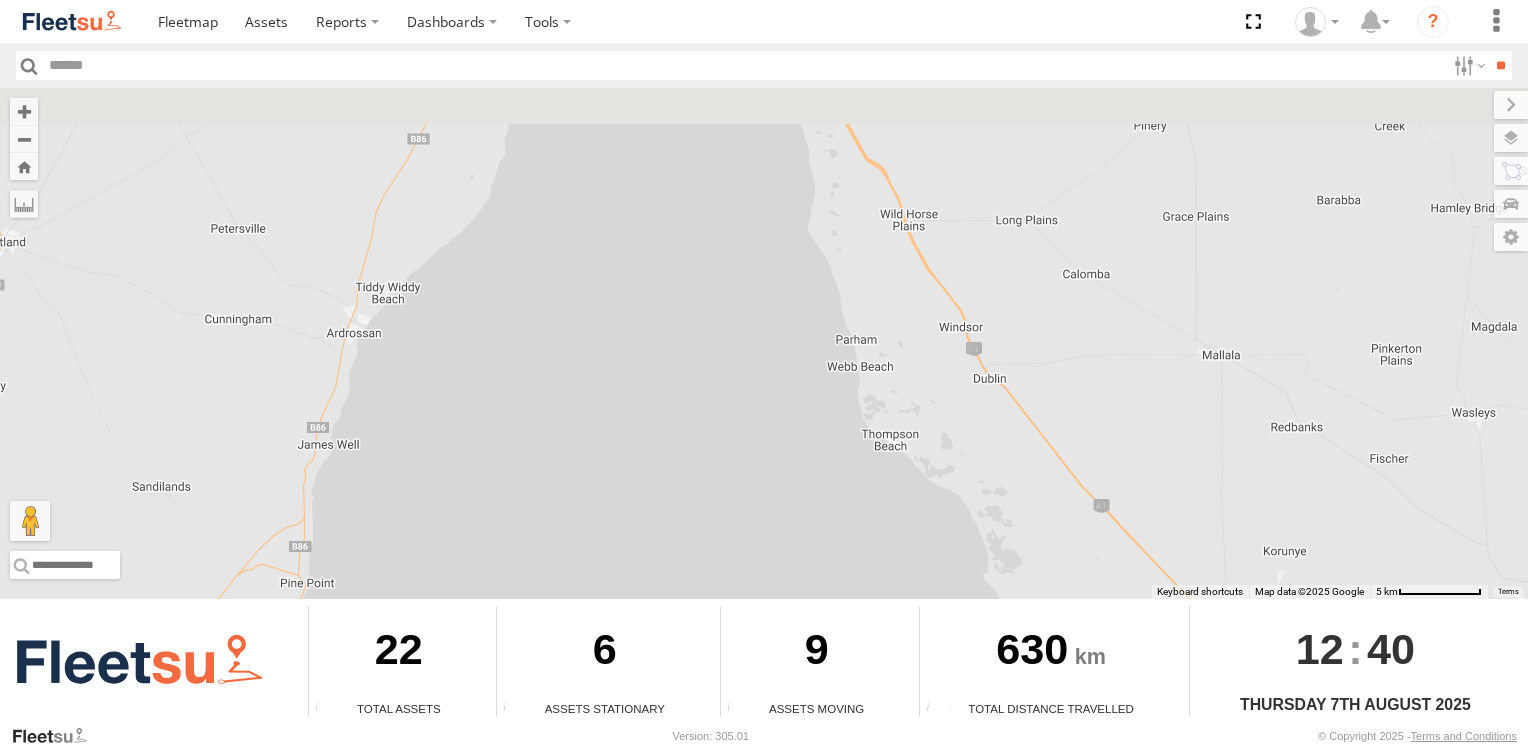 drag, startPoint x: 684, startPoint y: 244, endPoint x: 873, endPoint y: 536, distance: 347.82898 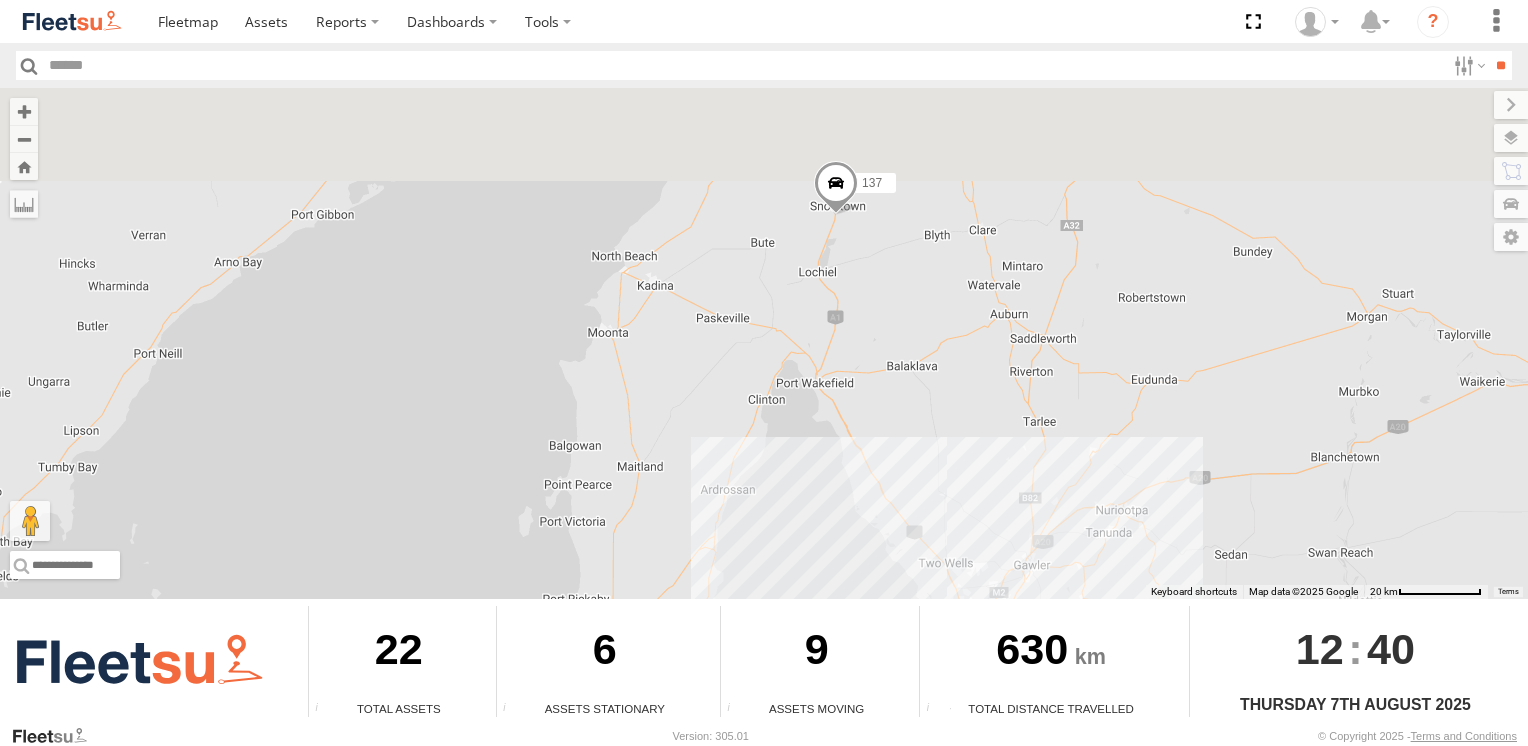 drag, startPoint x: 777, startPoint y: 344, endPoint x: 815, endPoint y: 476, distance: 137.36084 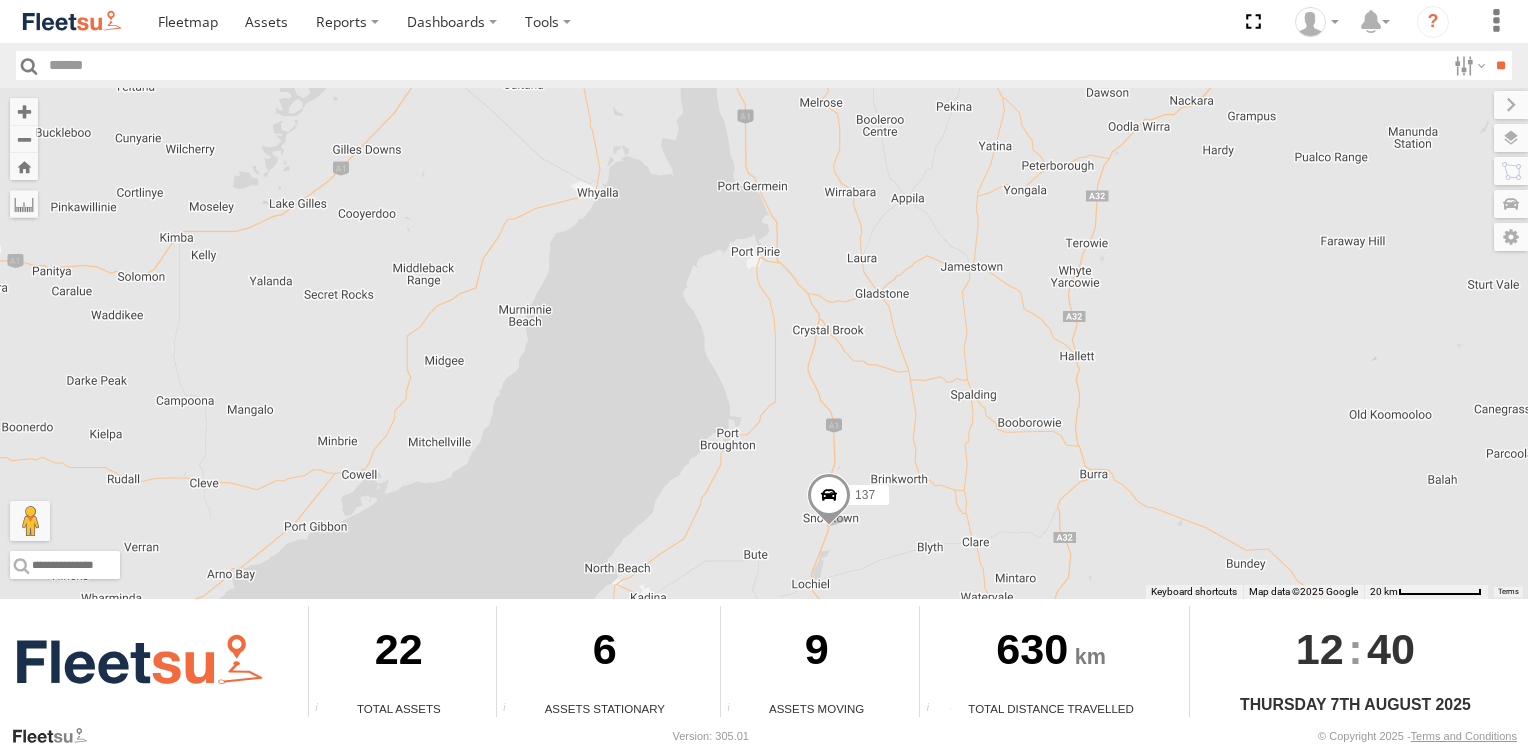 drag, startPoint x: 769, startPoint y: 240, endPoint x: 762, endPoint y: 554, distance: 314.078 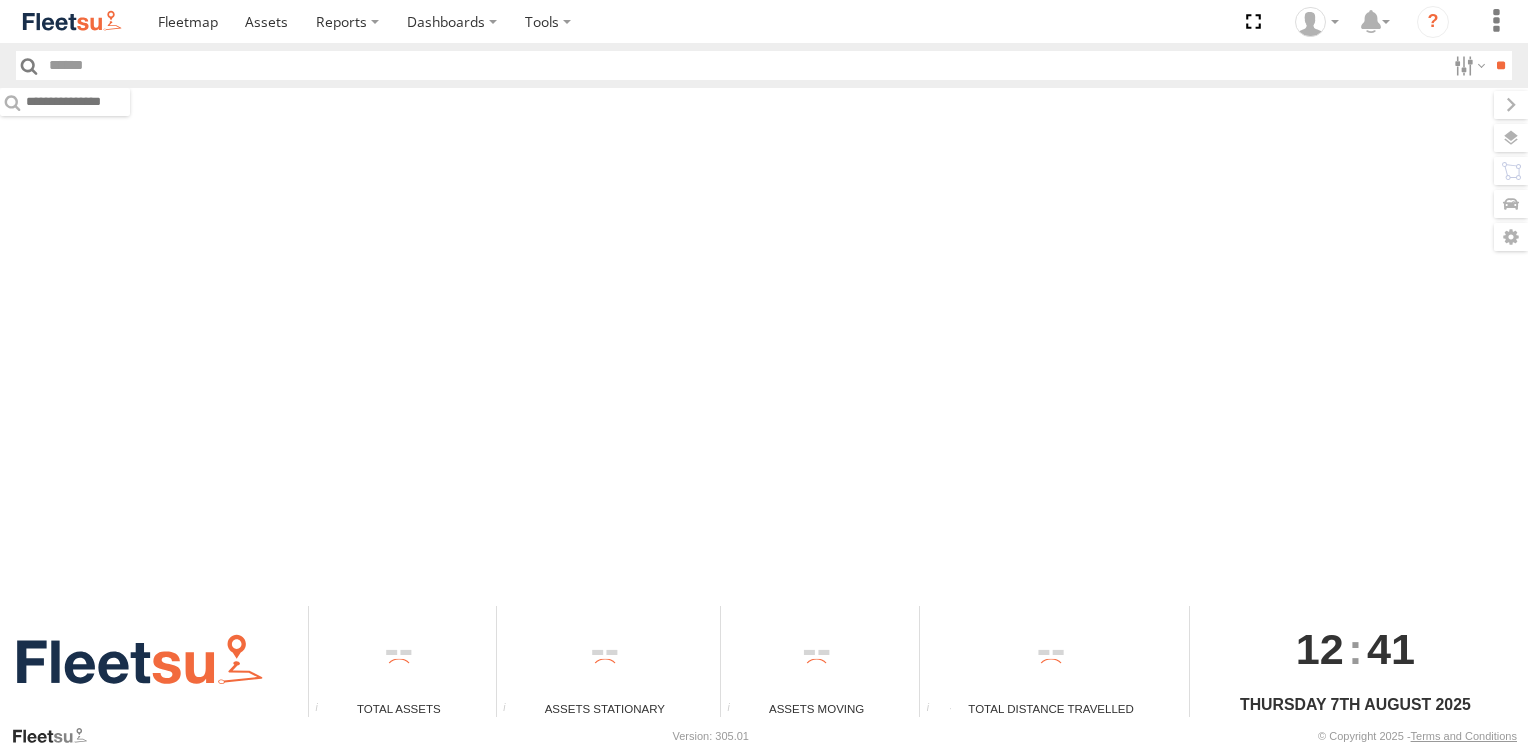 scroll, scrollTop: 0, scrollLeft: 0, axis: both 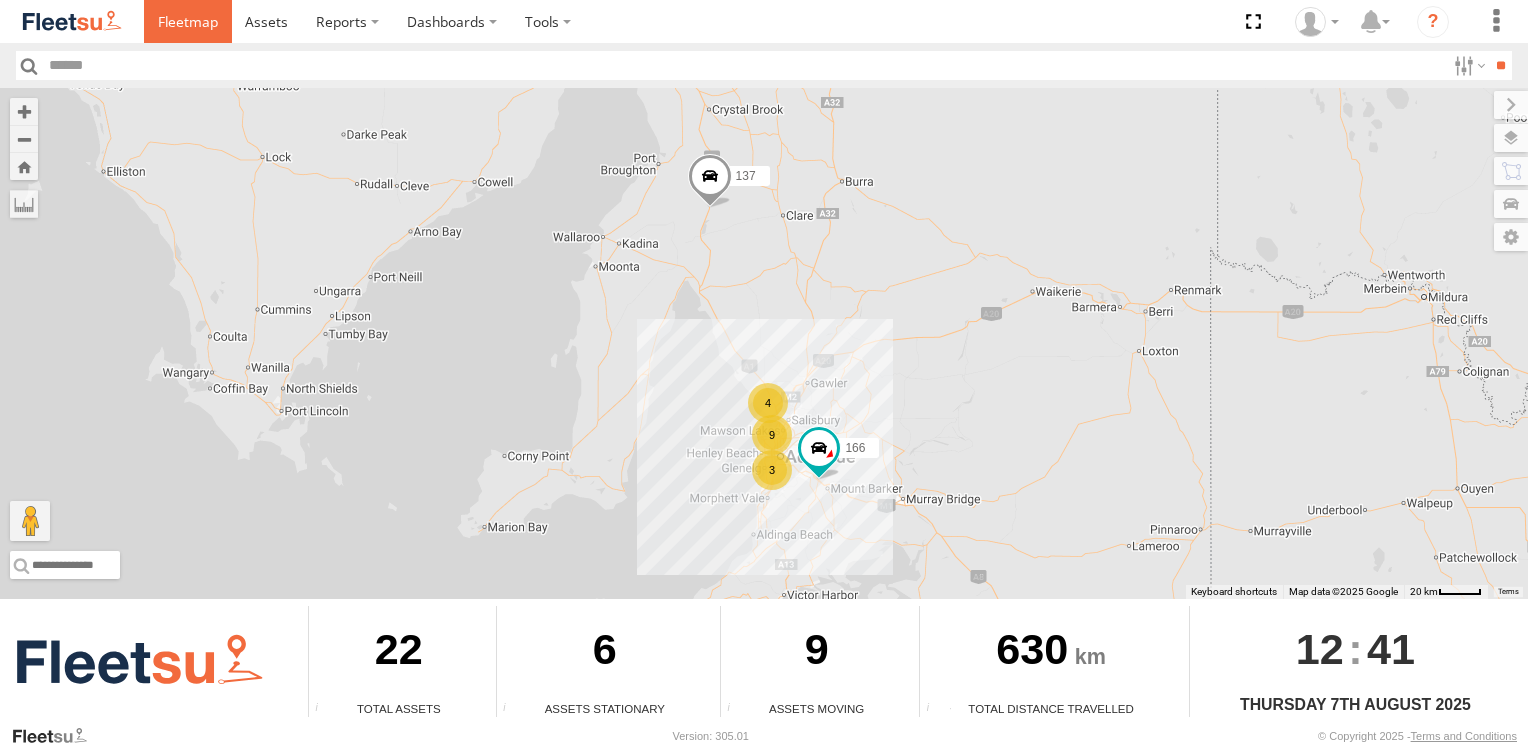 click at bounding box center (188, 21) 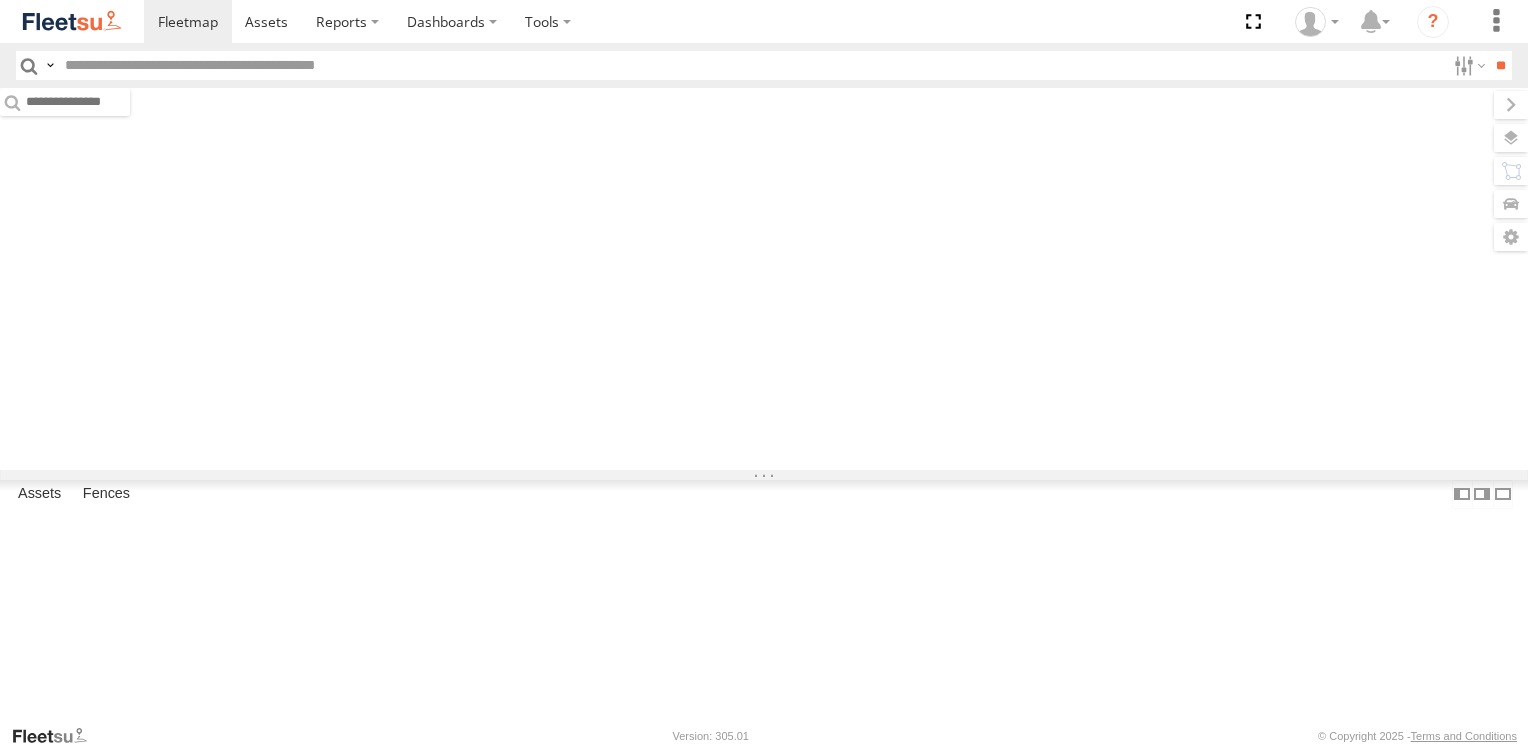 scroll, scrollTop: 0, scrollLeft: 0, axis: both 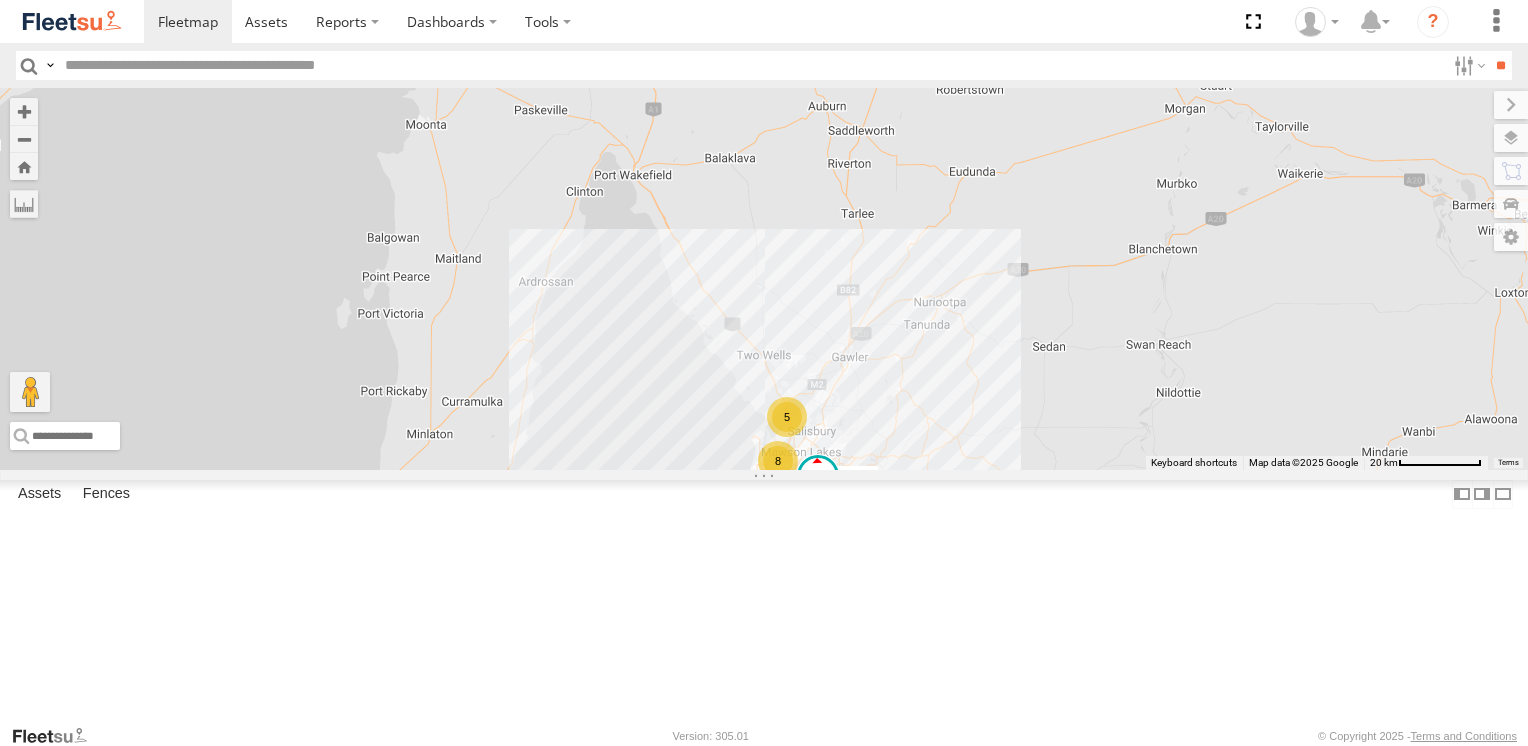 click at bounding box center (0, 0) 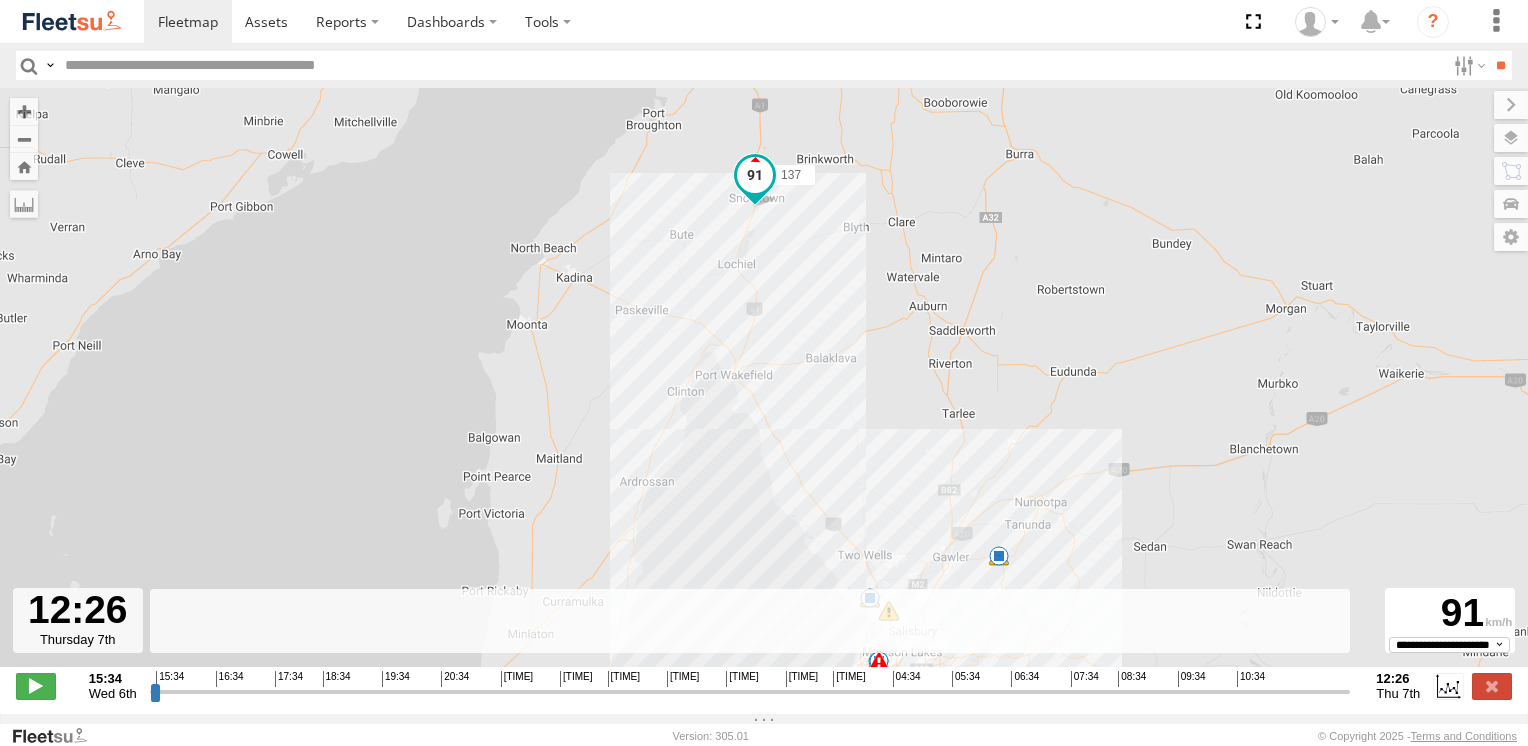 drag, startPoint x: 154, startPoint y: 705, endPoint x: 1352, endPoint y: 720, distance: 1198.0939 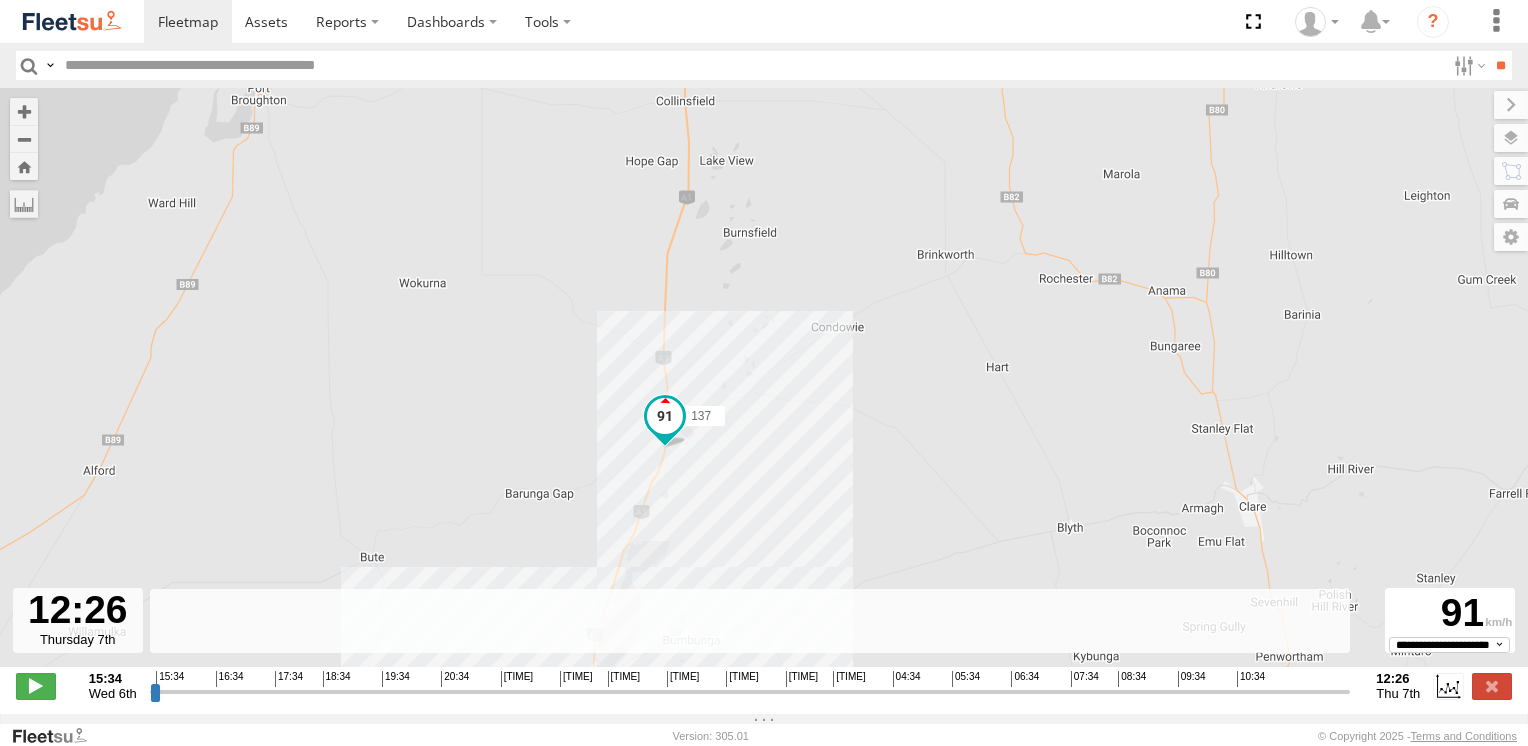drag, startPoint x: 544, startPoint y: 253, endPoint x: 751, endPoint y: 528, distance: 344.20053 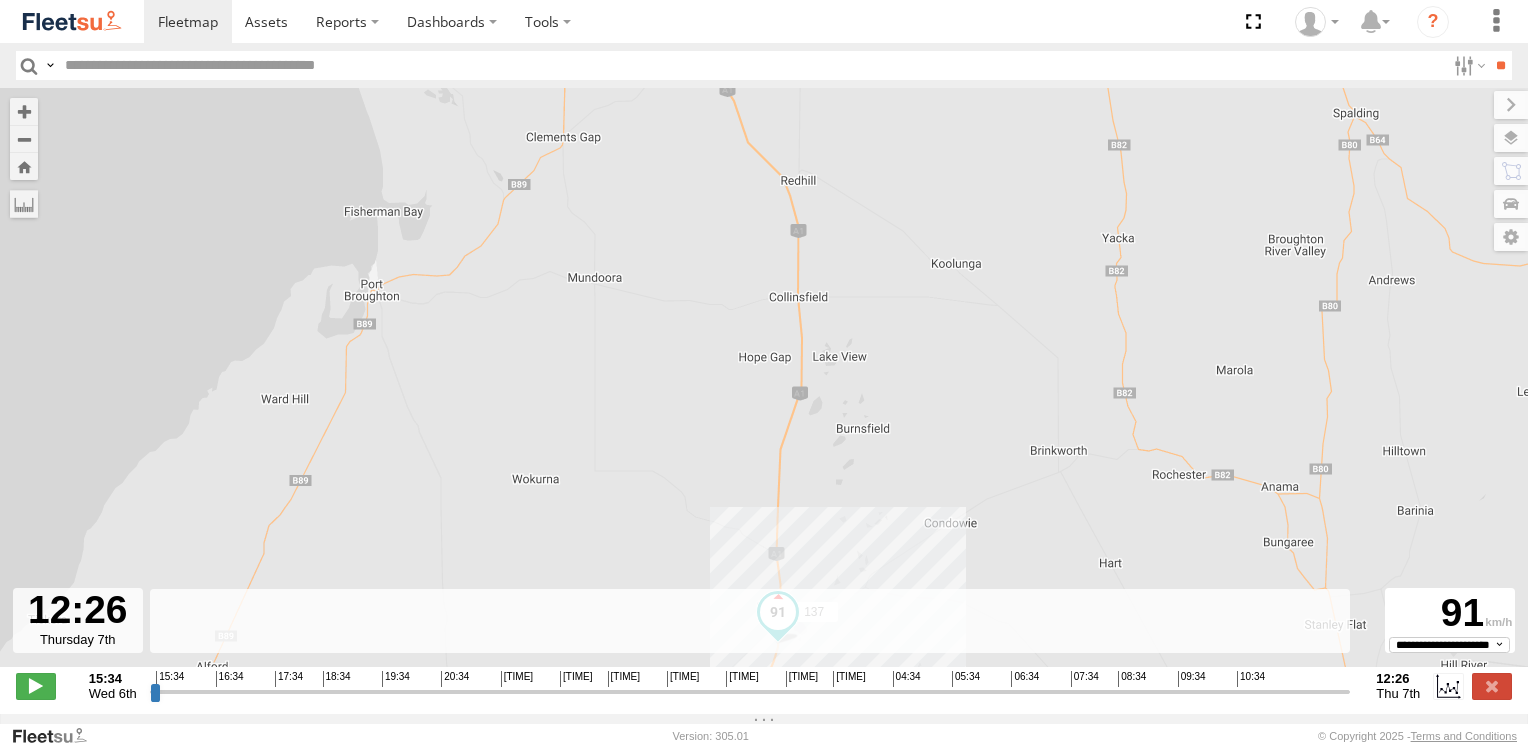 drag, startPoint x: 531, startPoint y: 306, endPoint x: 619, endPoint y: 450, distance: 168.76018 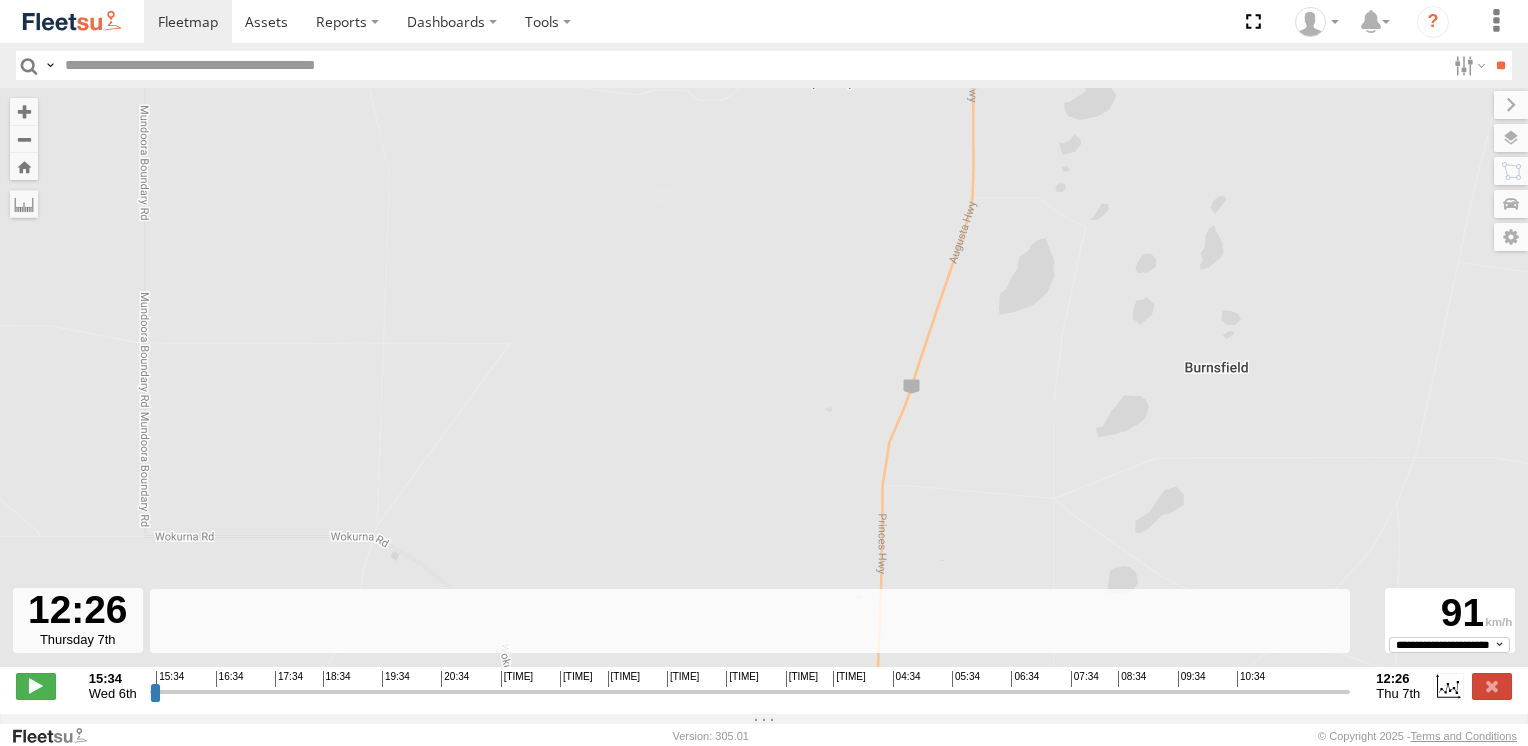 drag, startPoint x: 855, startPoint y: 443, endPoint x: 571, endPoint y: 53, distance: 482.44794 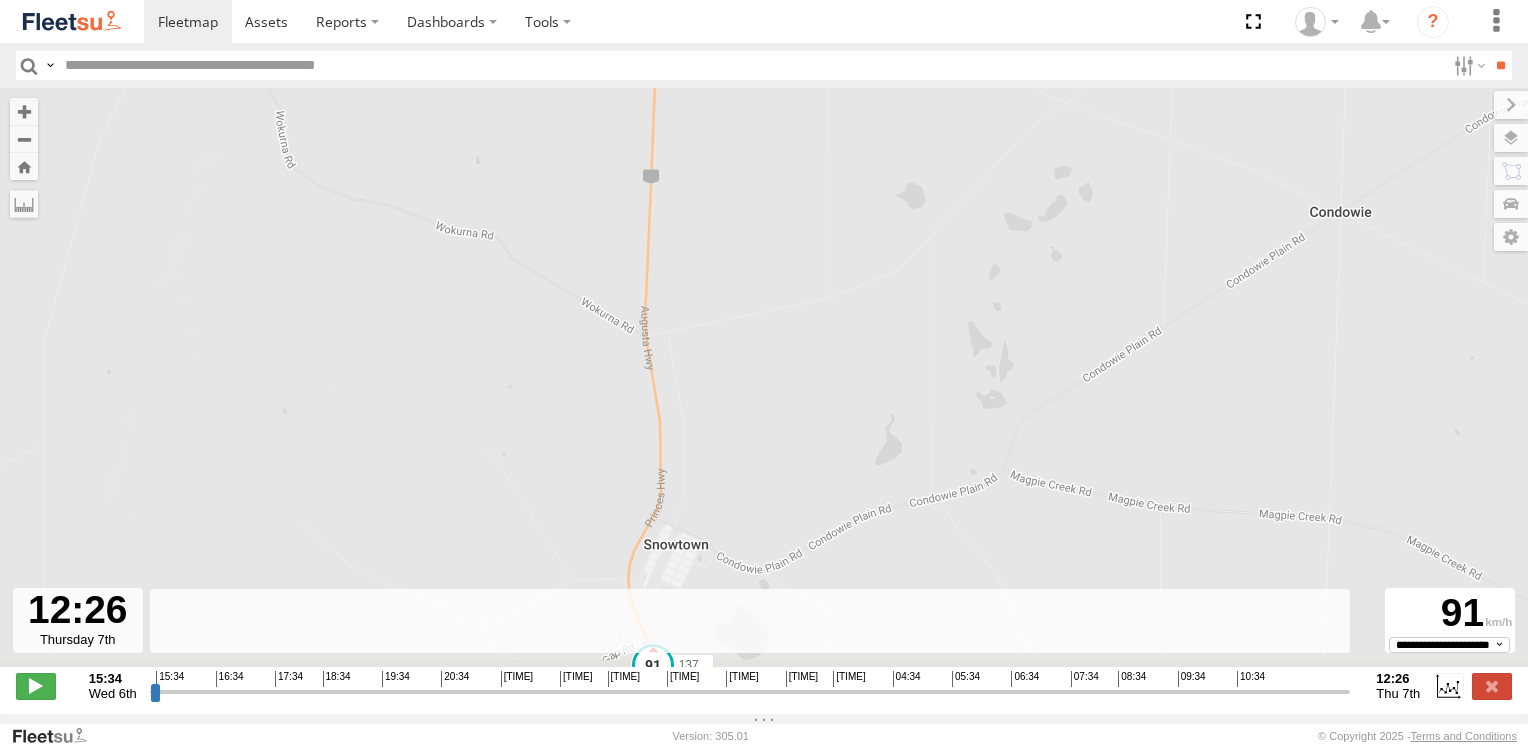 drag, startPoint x: 758, startPoint y: 422, endPoint x: 711, endPoint y: 107, distance: 318.48706 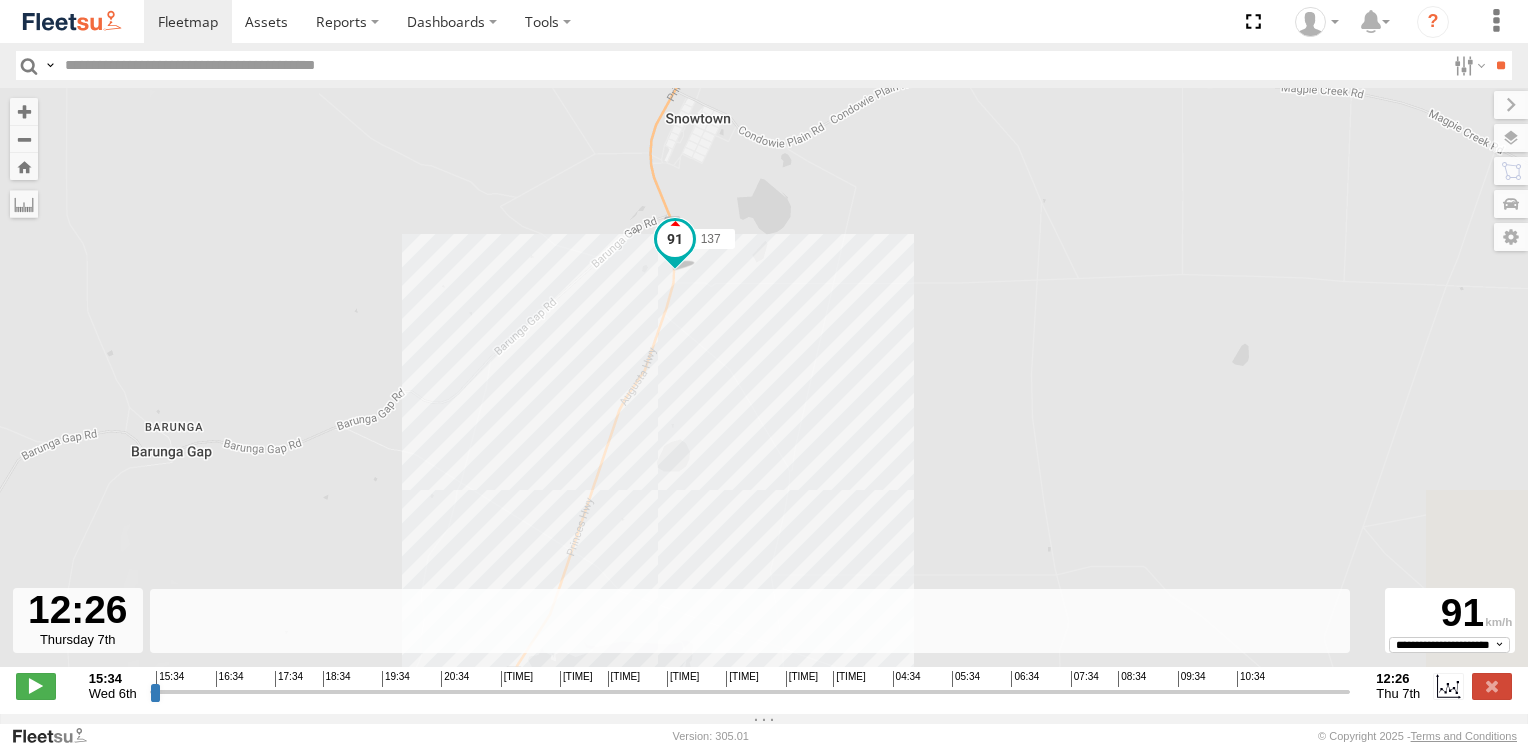 drag, startPoint x: 740, startPoint y: 394, endPoint x: 777, endPoint y: 165, distance: 231.96982 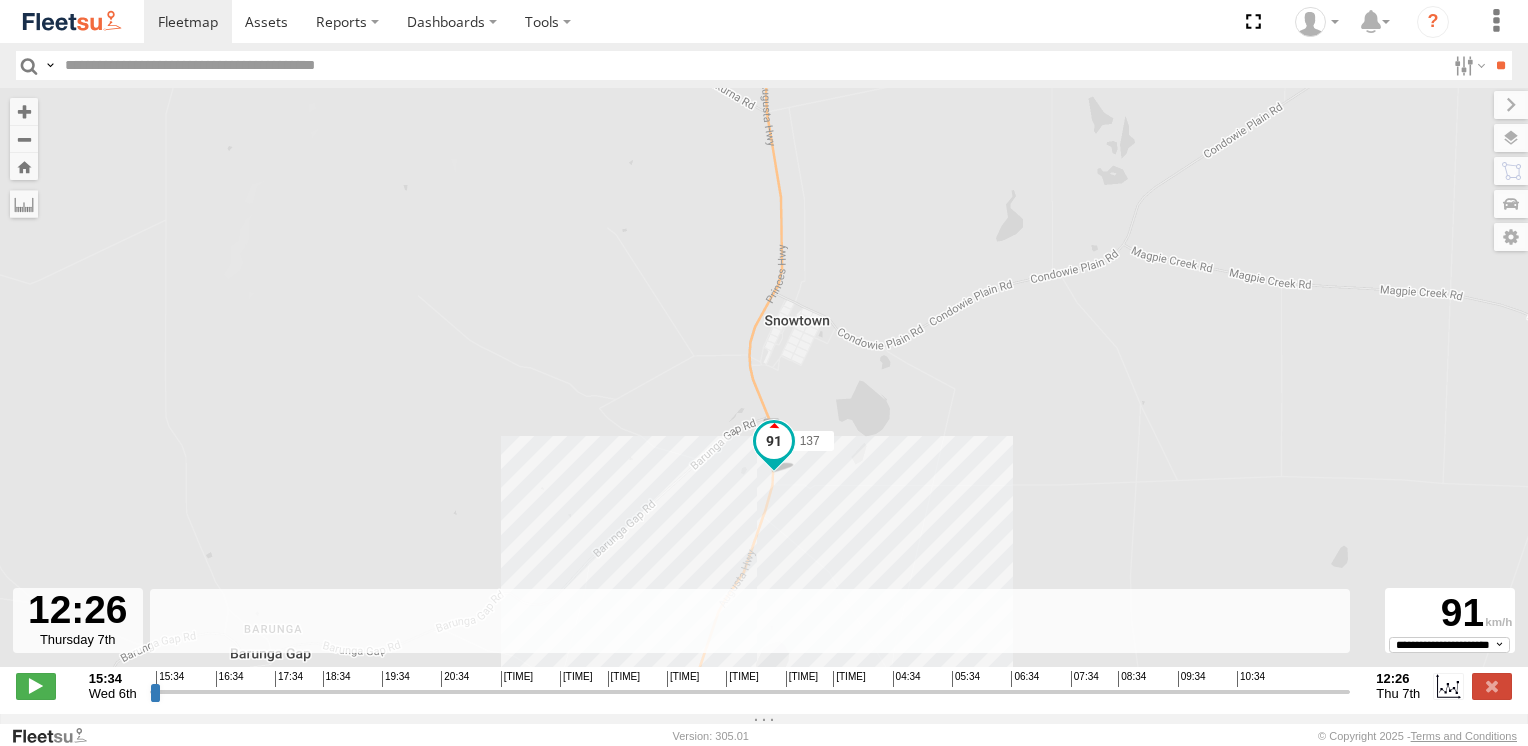 drag, startPoint x: 777, startPoint y: 164, endPoint x: 860, endPoint y: 438, distance: 286.2953 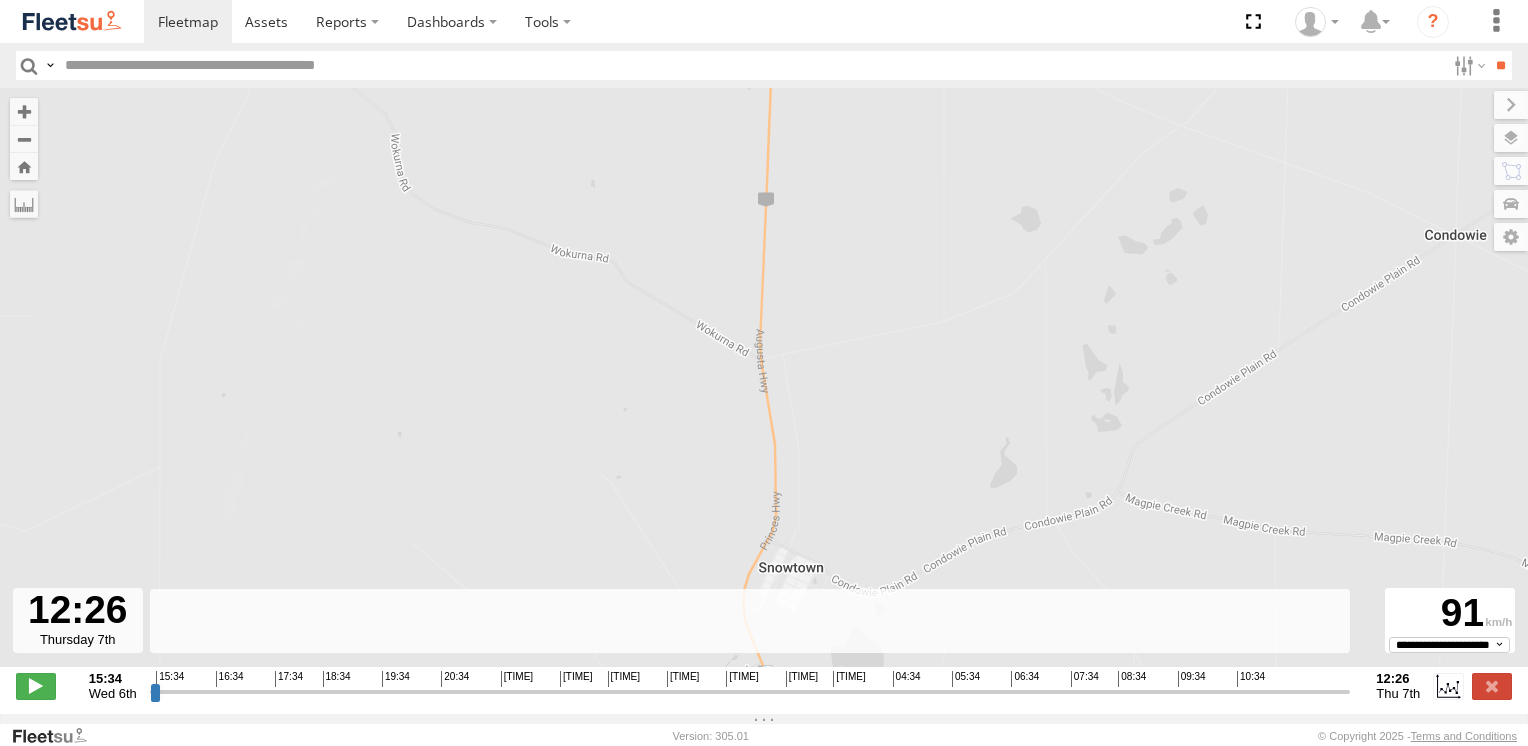 drag, startPoint x: 752, startPoint y: 235, endPoint x: 700, endPoint y: 413, distance: 185.44002 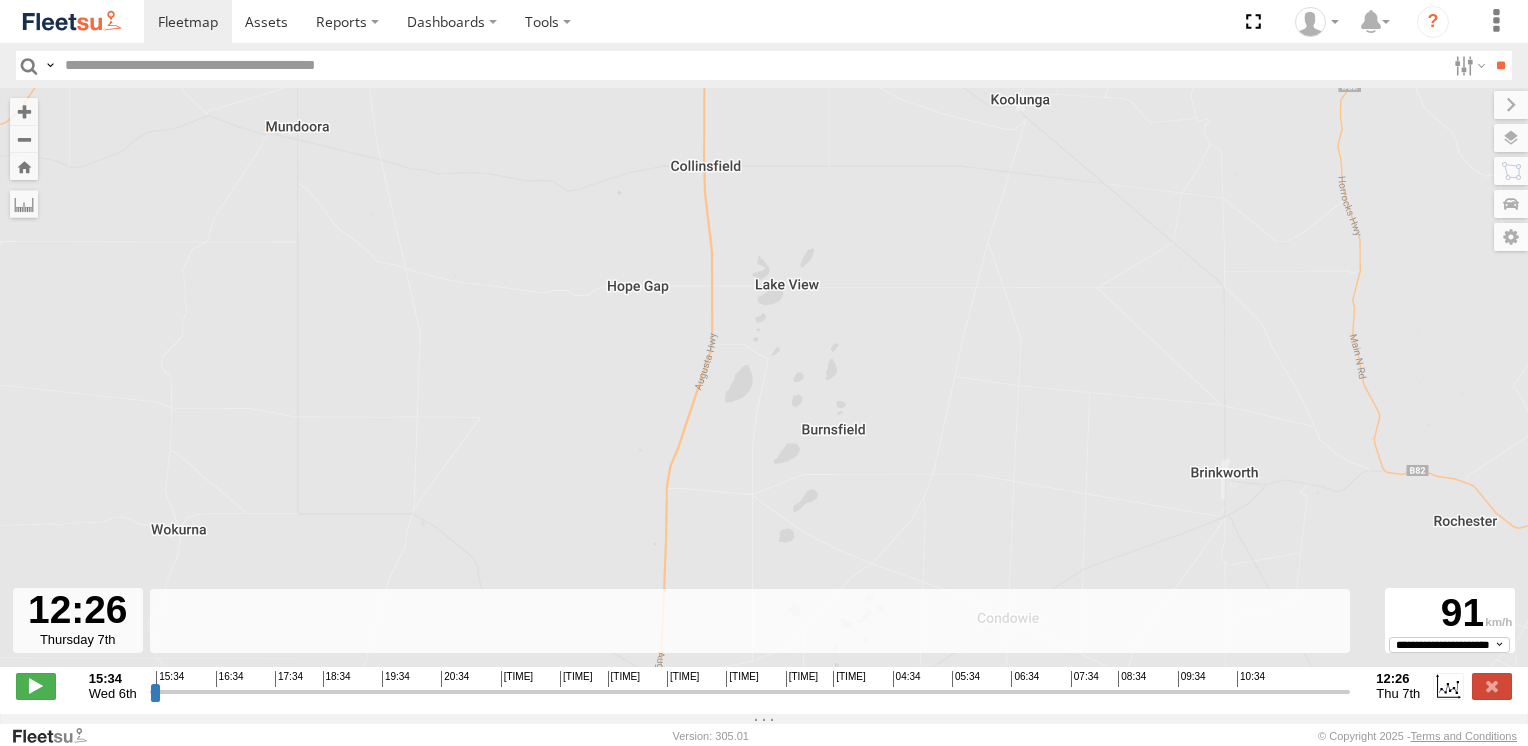 drag, startPoint x: 653, startPoint y: 254, endPoint x: 590, endPoint y: 555, distance: 307.52237 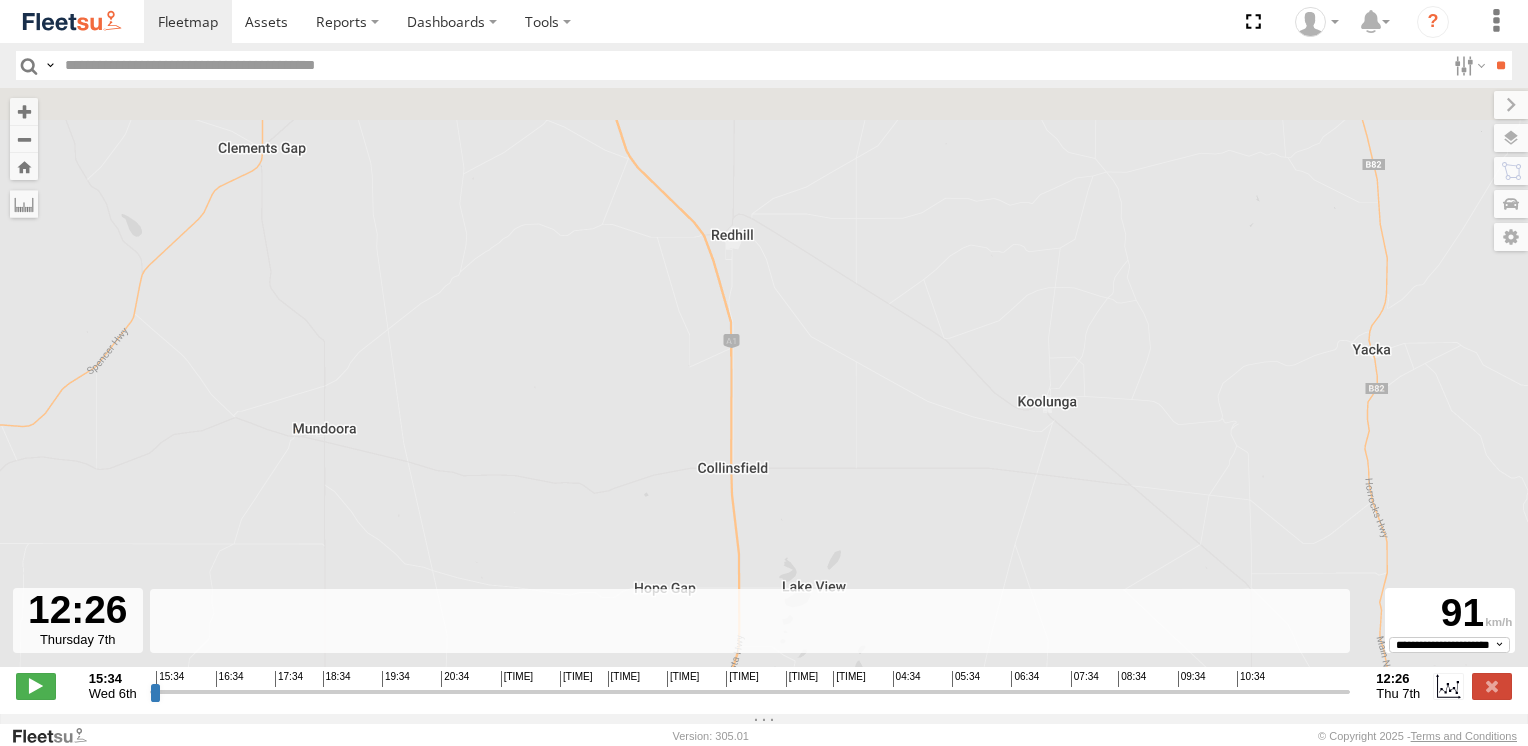 drag, startPoint x: 557, startPoint y: 252, endPoint x: 592, endPoint y: 523, distance: 273.2508 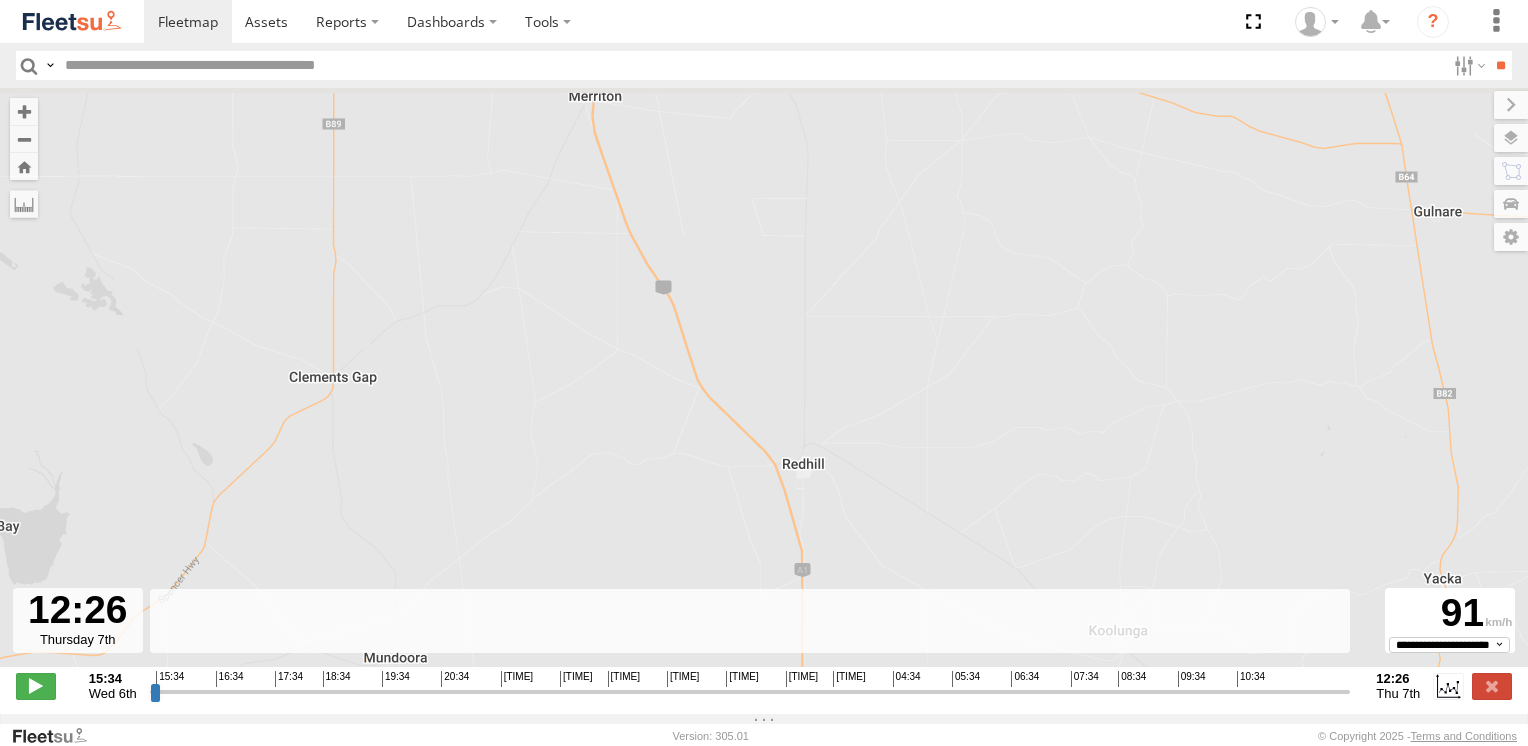 drag, startPoint x: 540, startPoint y: 292, endPoint x: 591, endPoint y: 475, distance: 189.97368 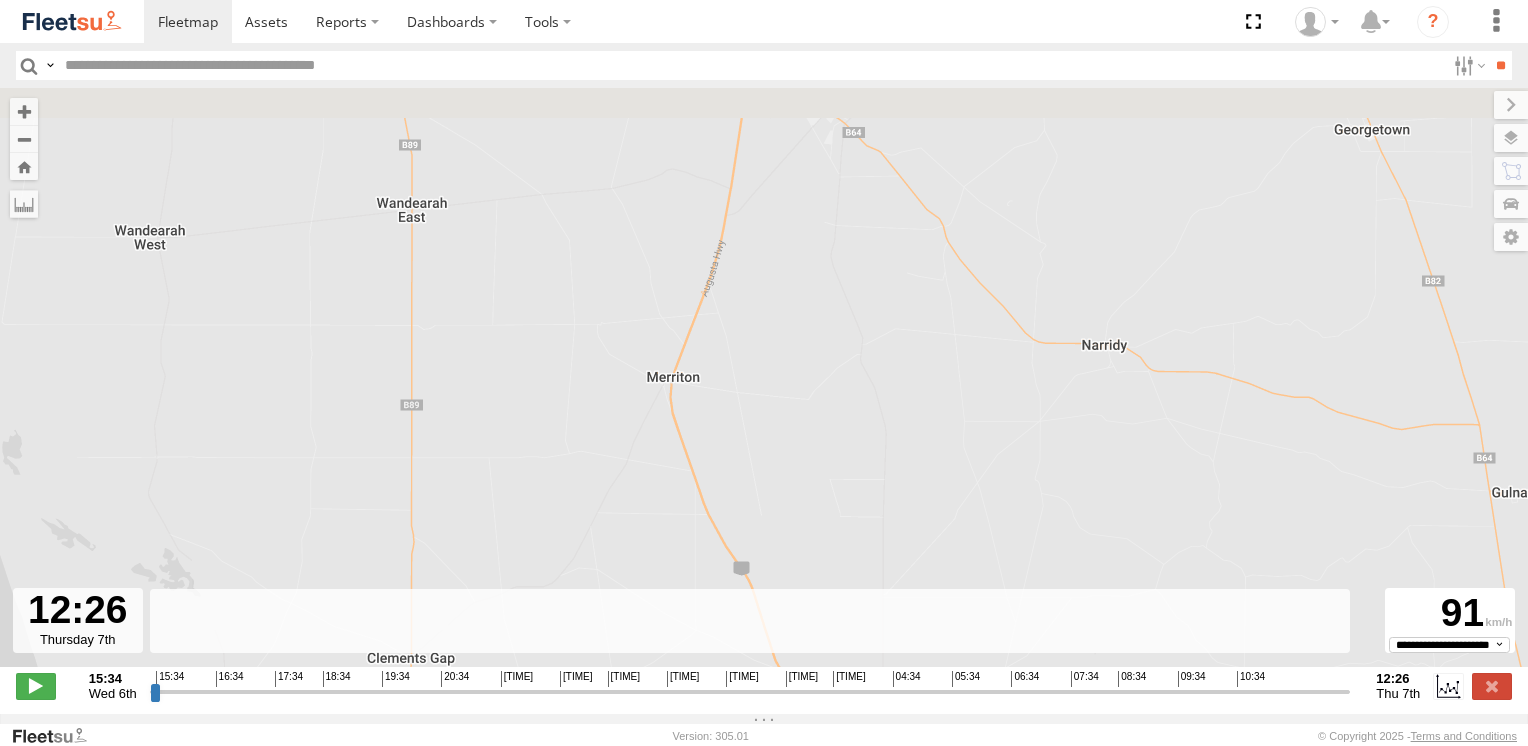 drag, startPoint x: 509, startPoint y: 210, endPoint x: 599, endPoint y: 514, distance: 317.04257 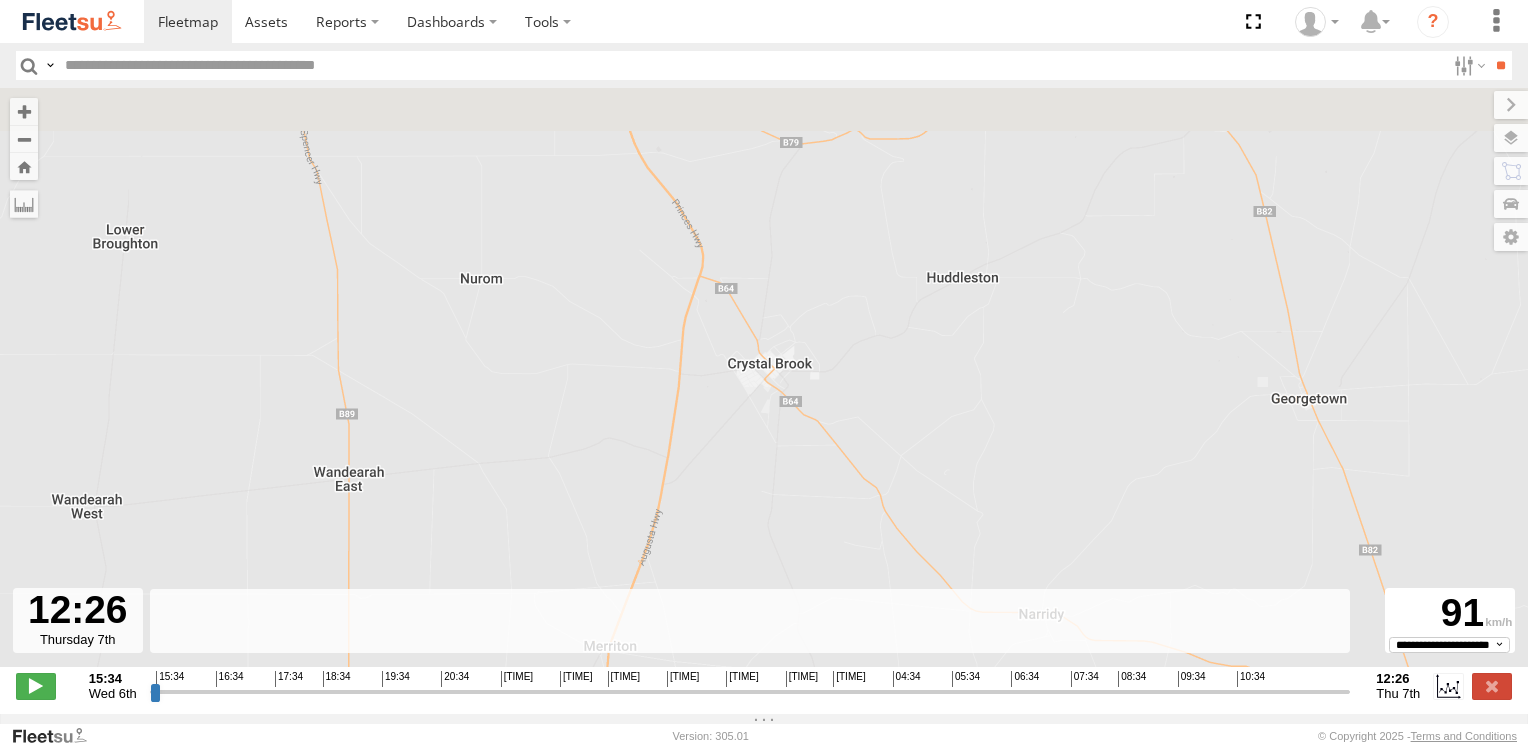 drag, startPoint x: 619, startPoint y: 249, endPoint x: 553, endPoint y: 526, distance: 284.75427 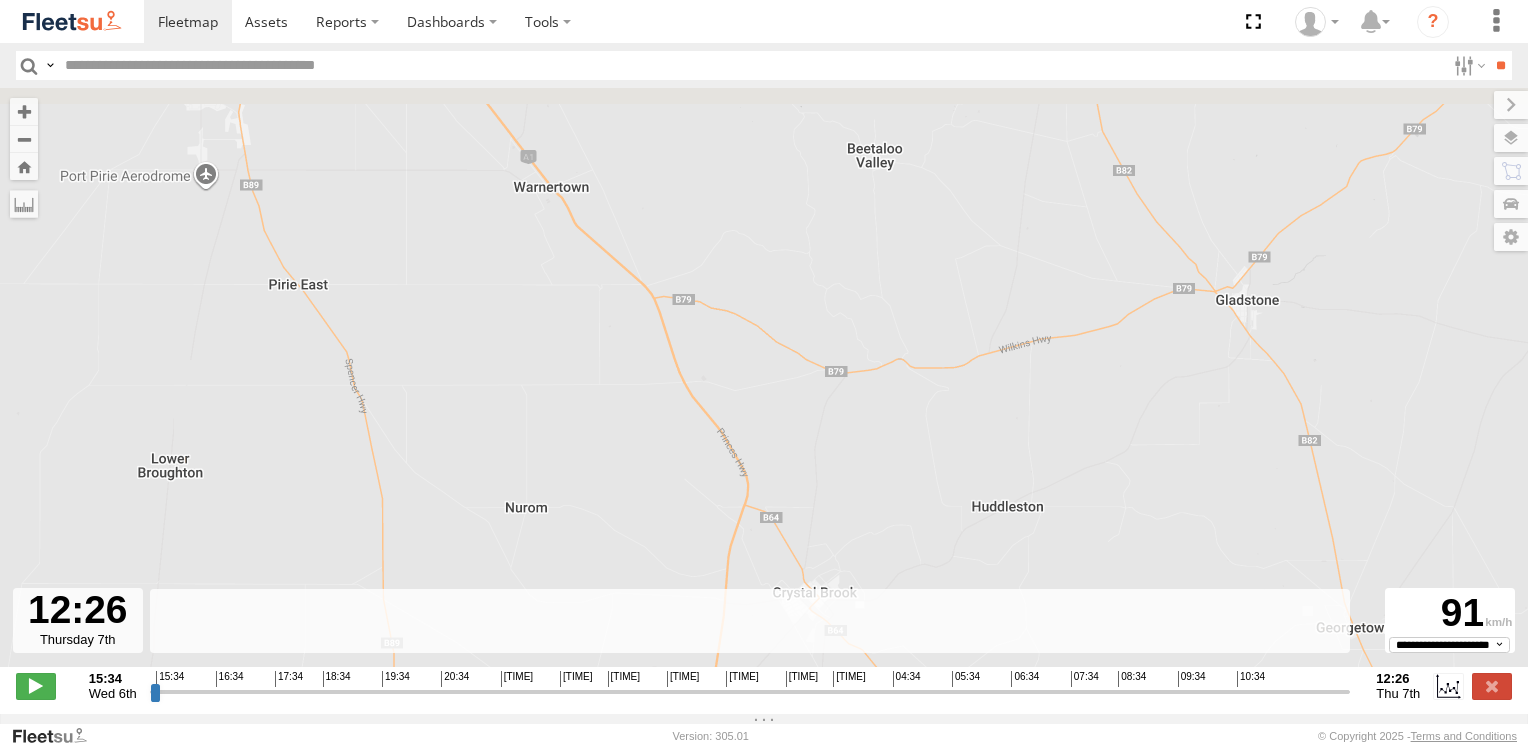 drag, startPoint x: 599, startPoint y: 546, endPoint x: 590, endPoint y: 498, distance: 48.83646 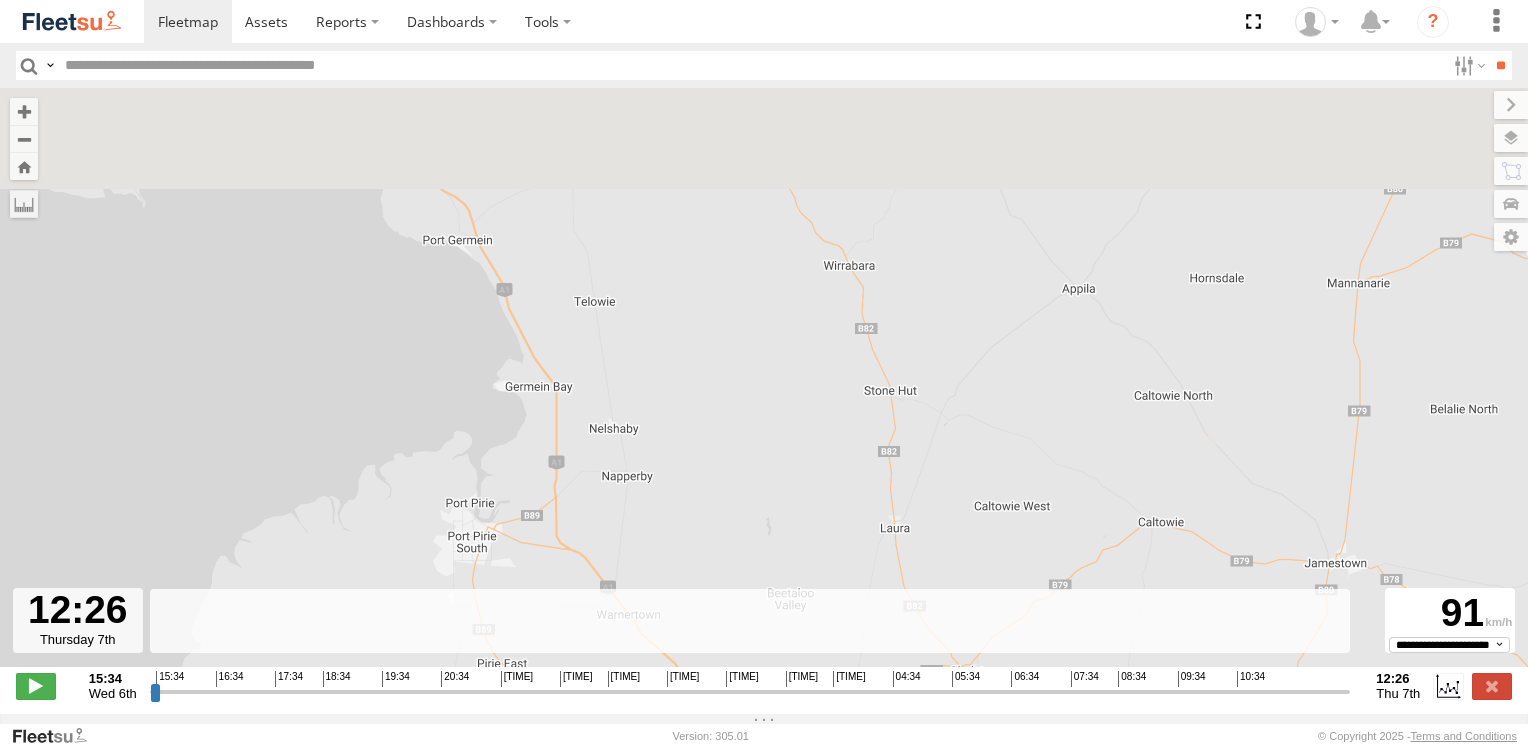 drag, startPoint x: 536, startPoint y: 423, endPoint x: 567, endPoint y: 558, distance: 138.51353 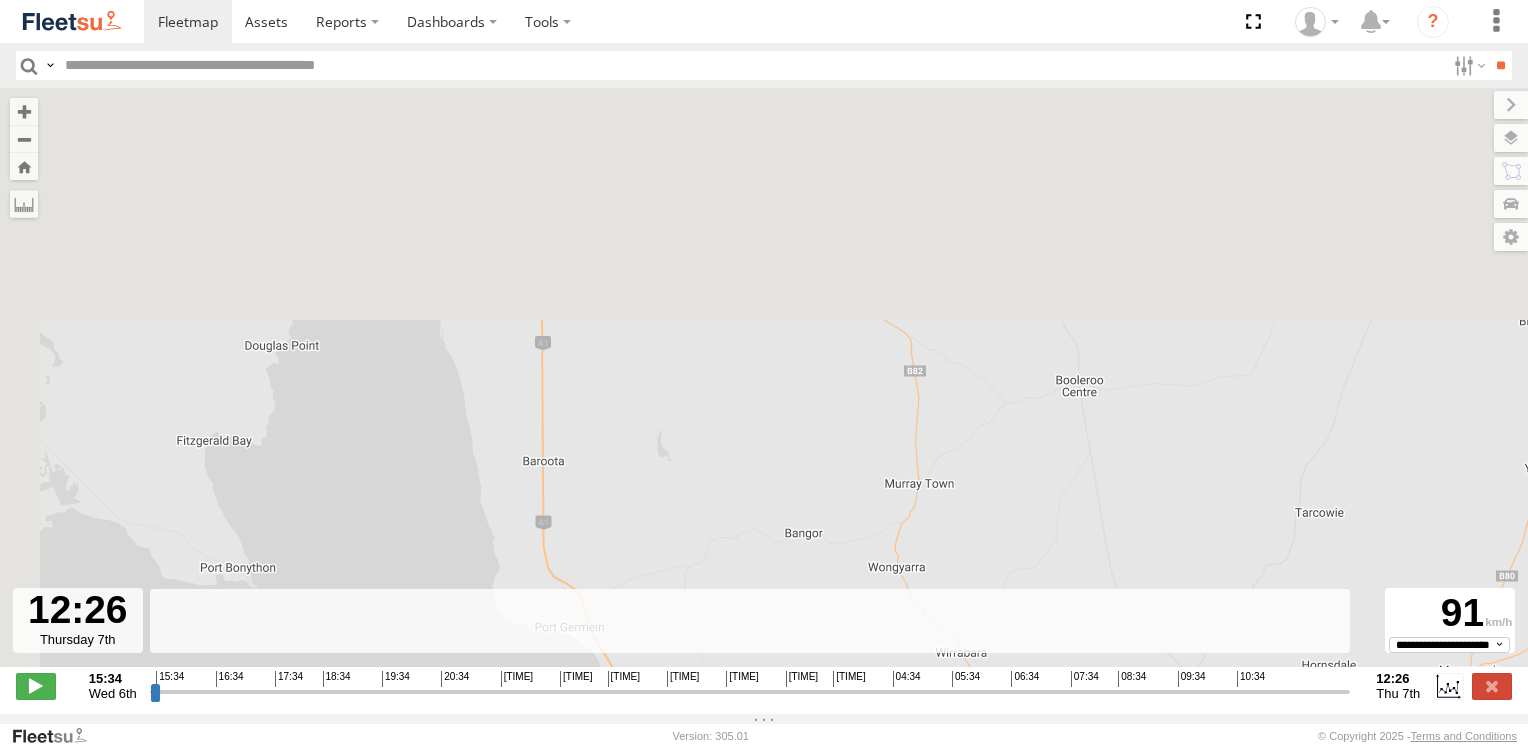 drag, startPoint x: 608, startPoint y: 287, endPoint x: 716, endPoint y: 661, distance: 389.2814 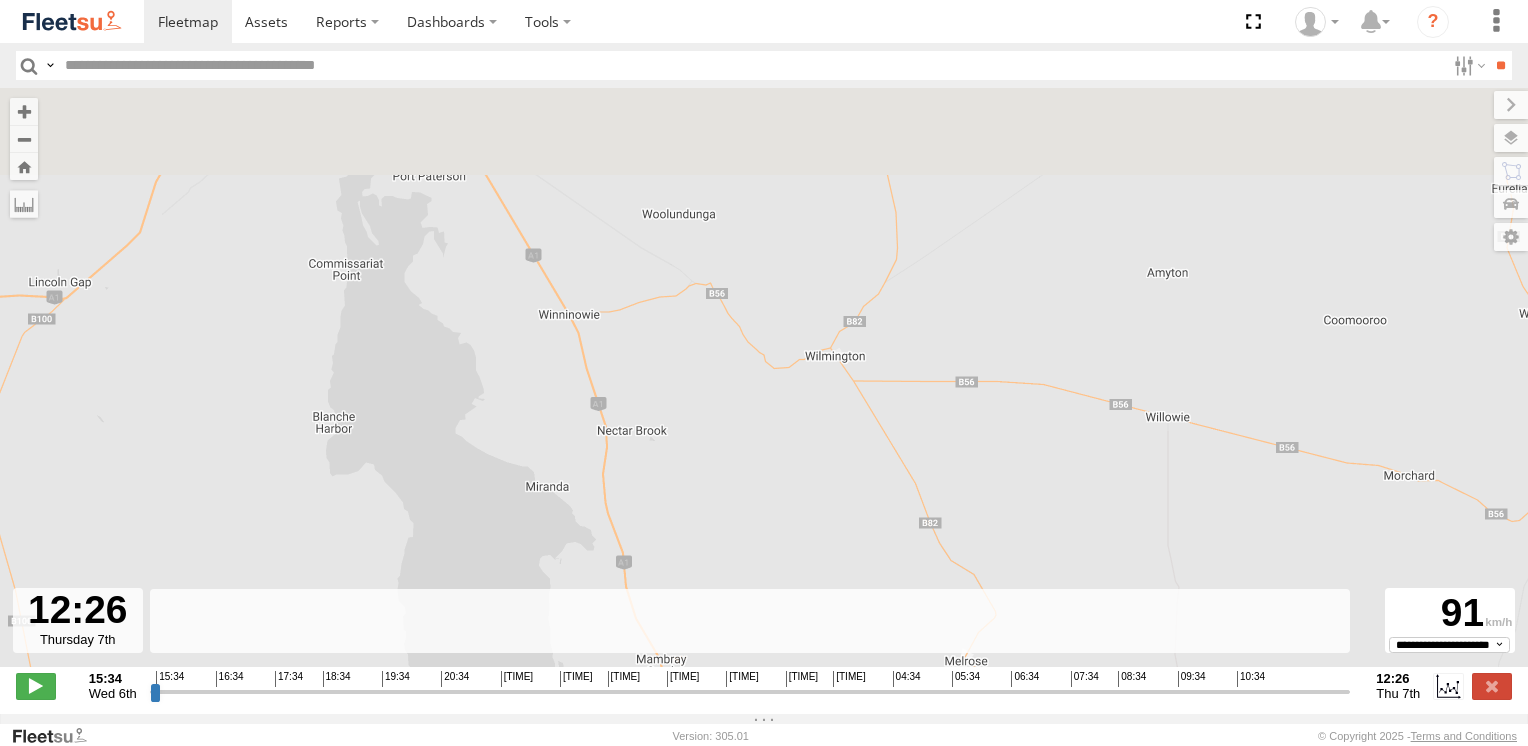 drag, startPoint x: 644, startPoint y: 374, endPoint x: 760, endPoint y: 722, distance: 366.82422 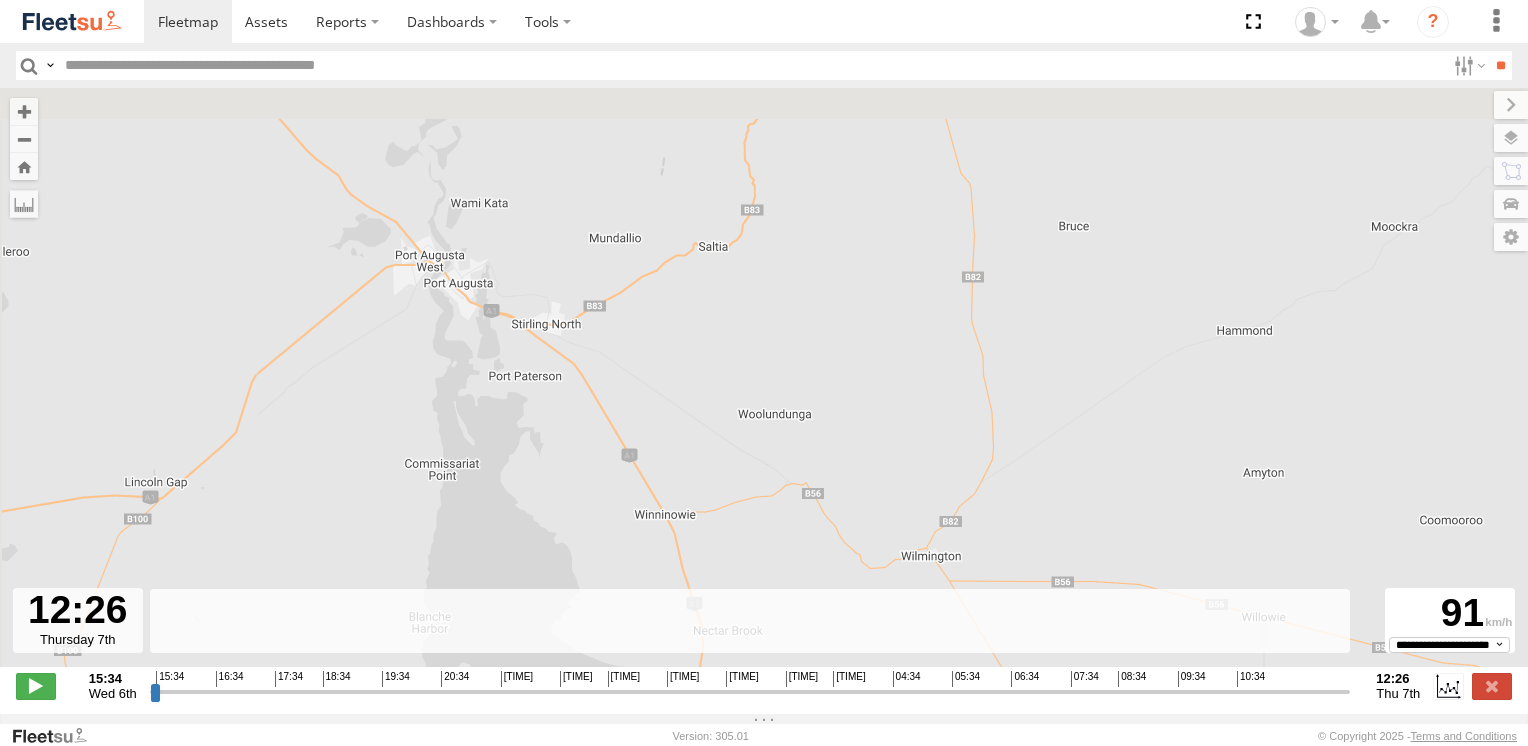 drag, startPoint x: 637, startPoint y: 350, endPoint x: 744, endPoint y: 598, distance: 270.09814 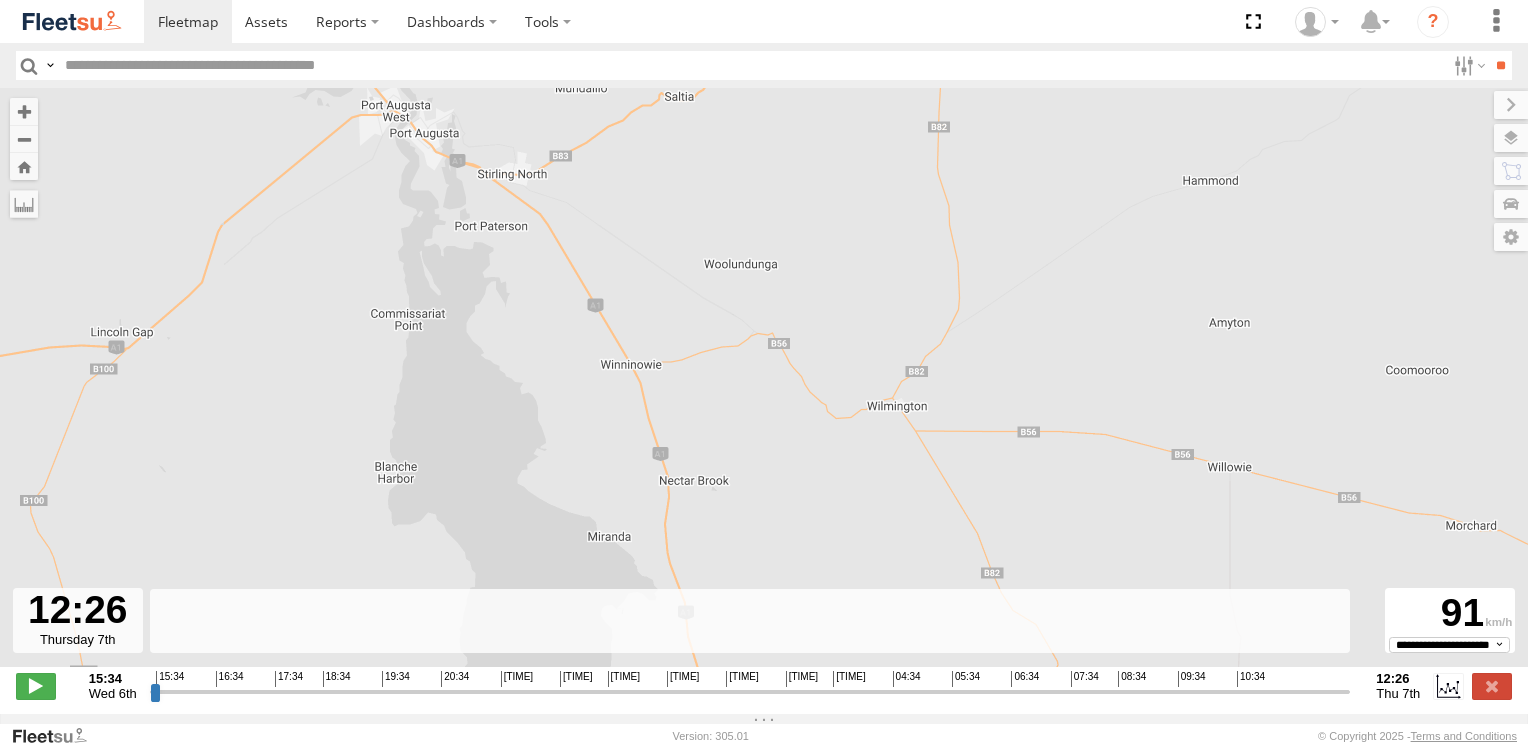 drag, startPoint x: 727, startPoint y: 538, endPoint x: 654, endPoint y: 294, distance: 254.68608 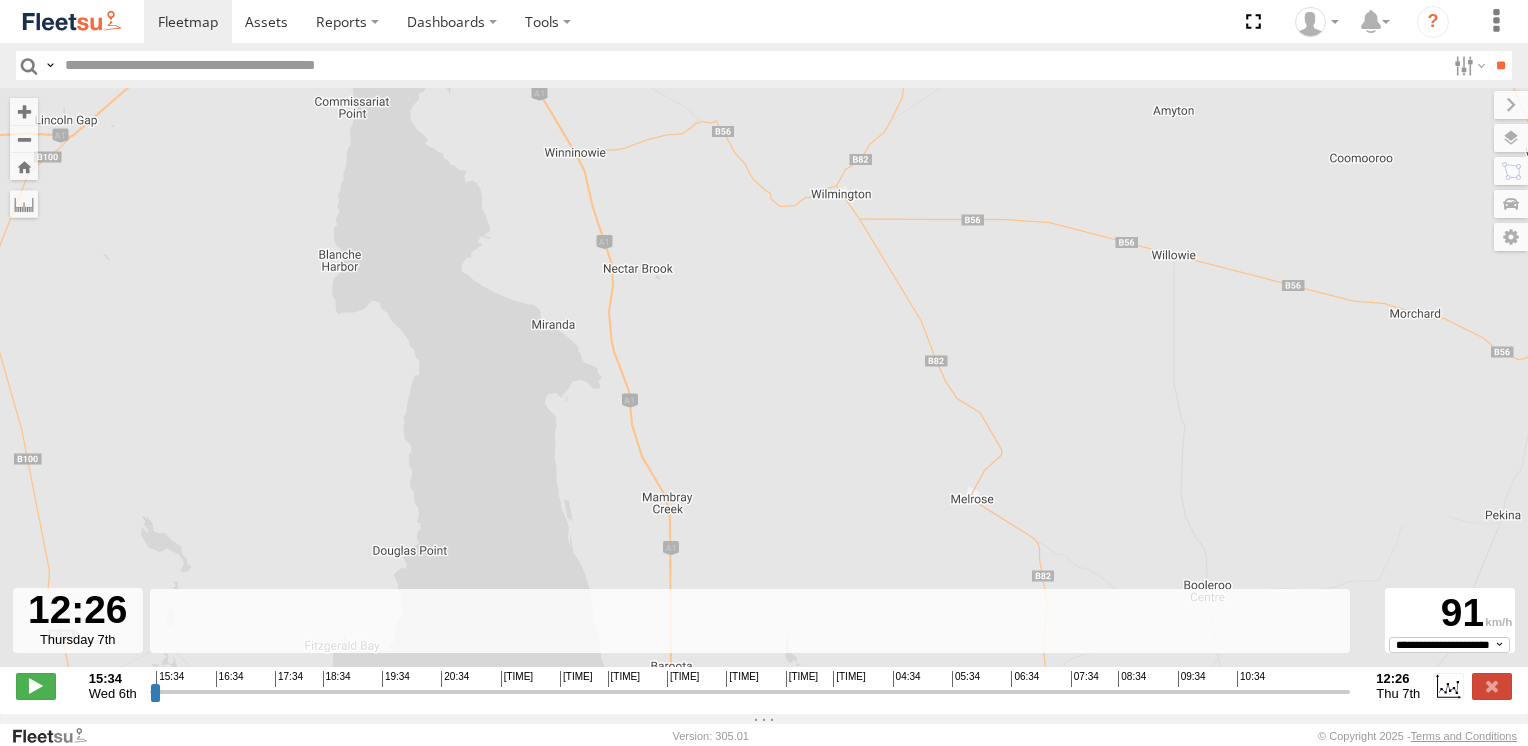drag, startPoint x: 793, startPoint y: 478, endPoint x: 684, endPoint y: 142, distance: 353.23788 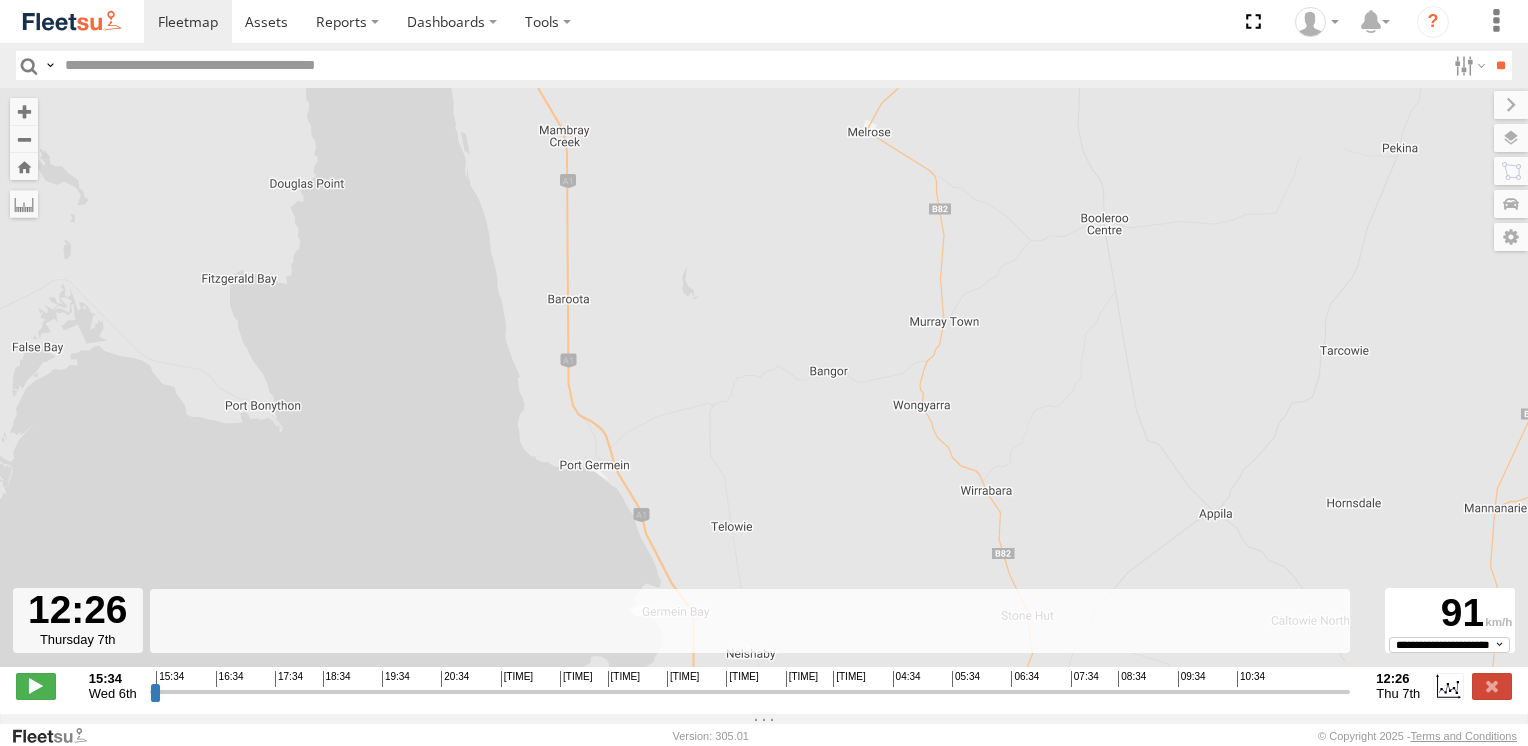 drag, startPoint x: 759, startPoint y: 557, endPoint x: 694, endPoint y: 226, distance: 337.3218 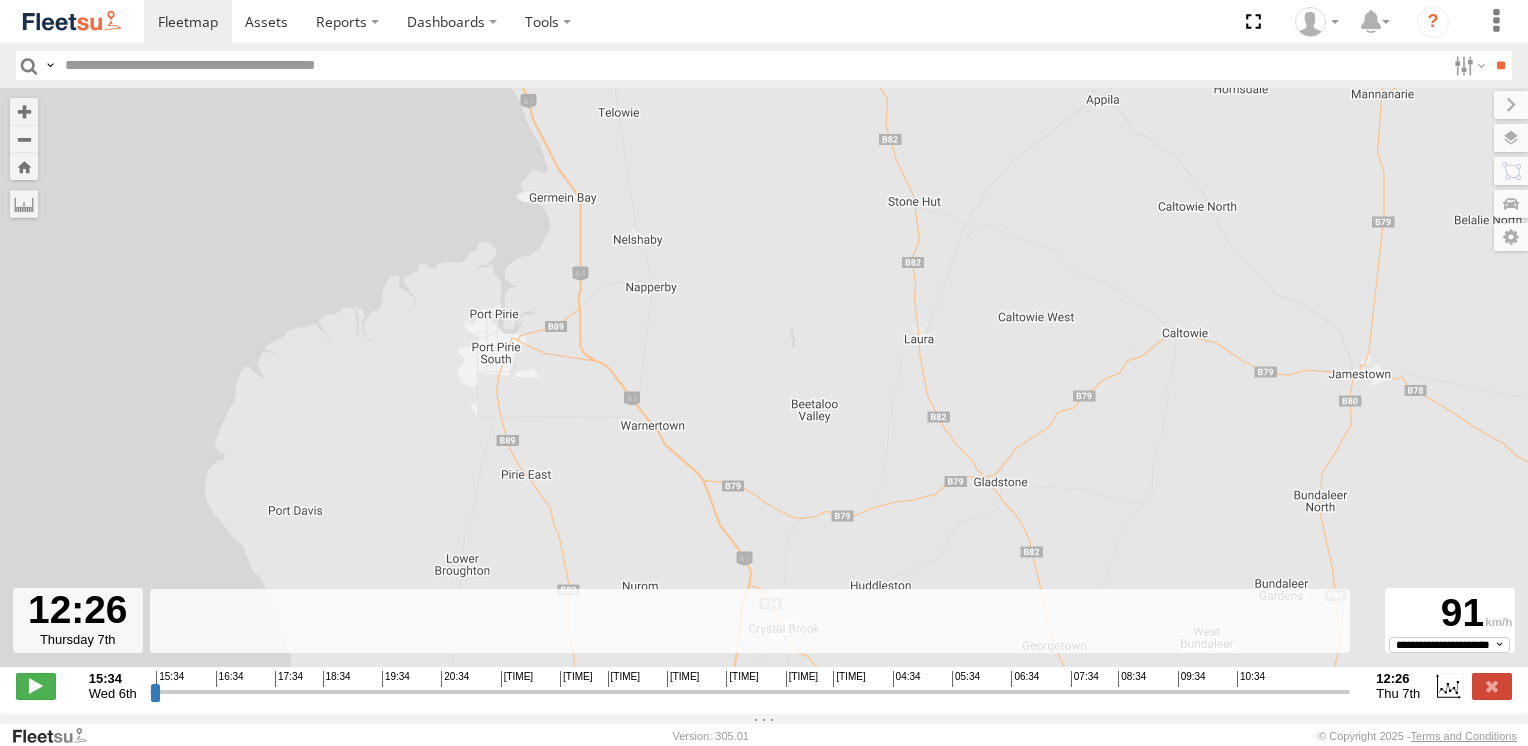 drag, startPoint x: 784, startPoint y: 483, endPoint x: 718, endPoint y: 242, distance: 249.87396 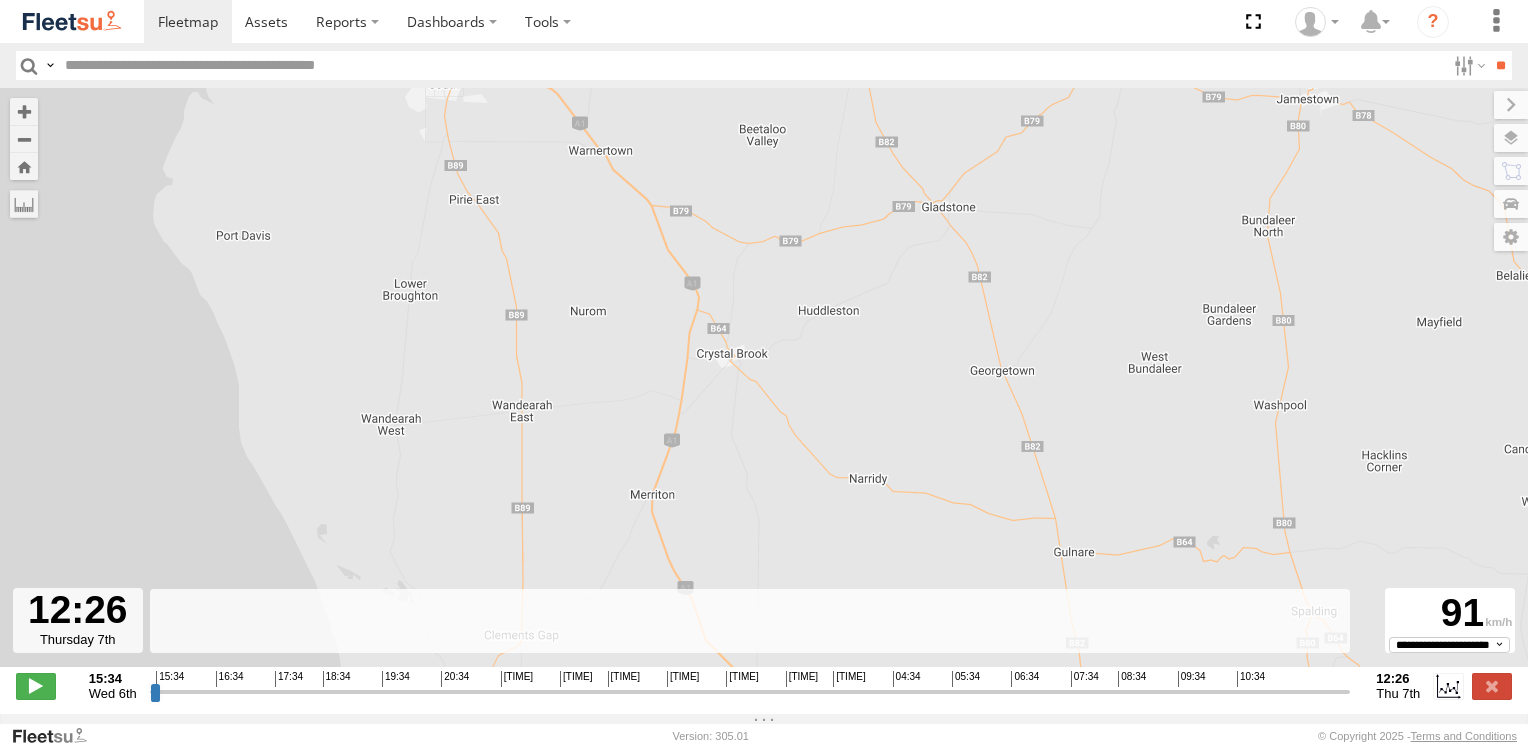 drag, startPoint x: 797, startPoint y: 541, endPoint x: 744, endPoint y: 258, distance: 287.92014 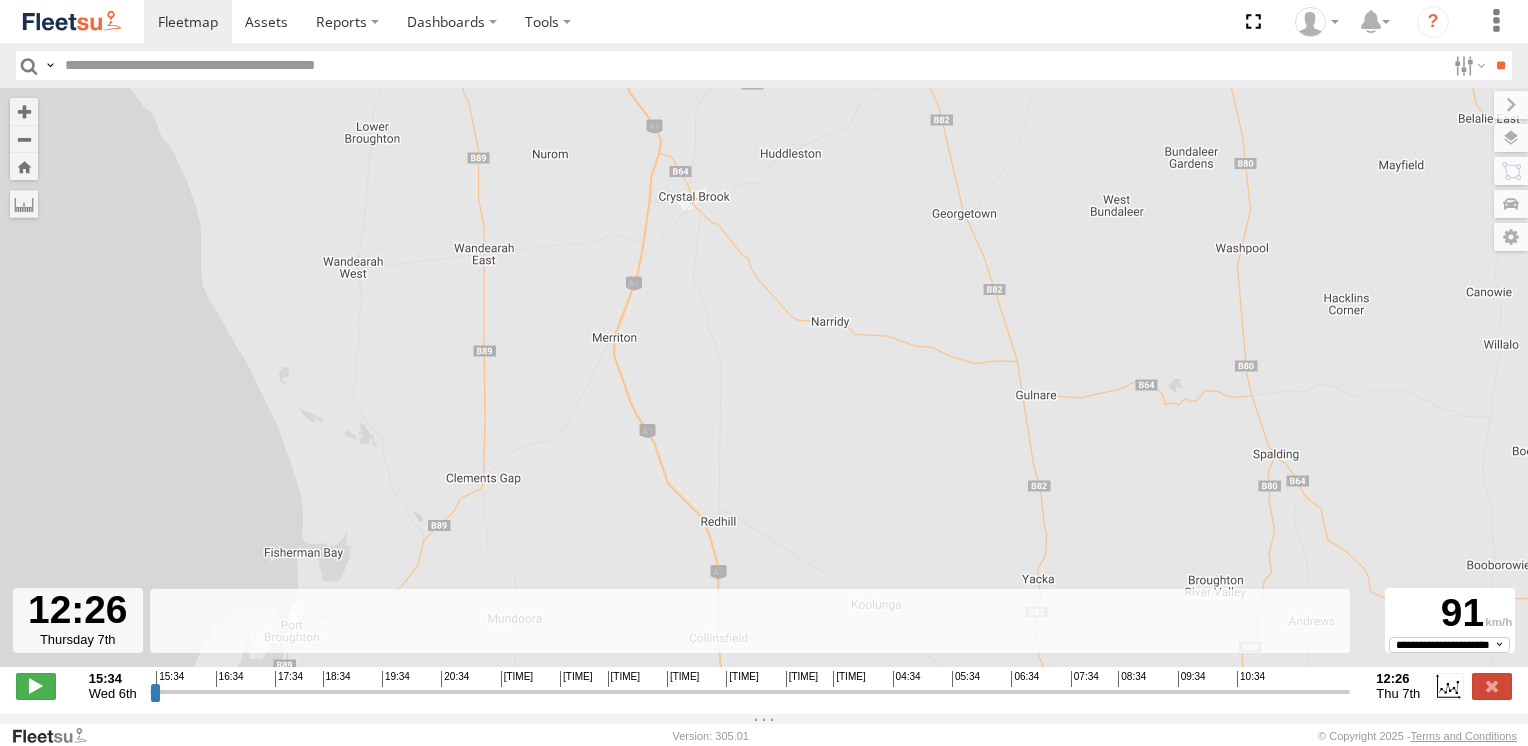 drag, startPoint x: 803, startPoint y: 525, endPoint x: 739, endPoint y: 279, distance: 254.1889 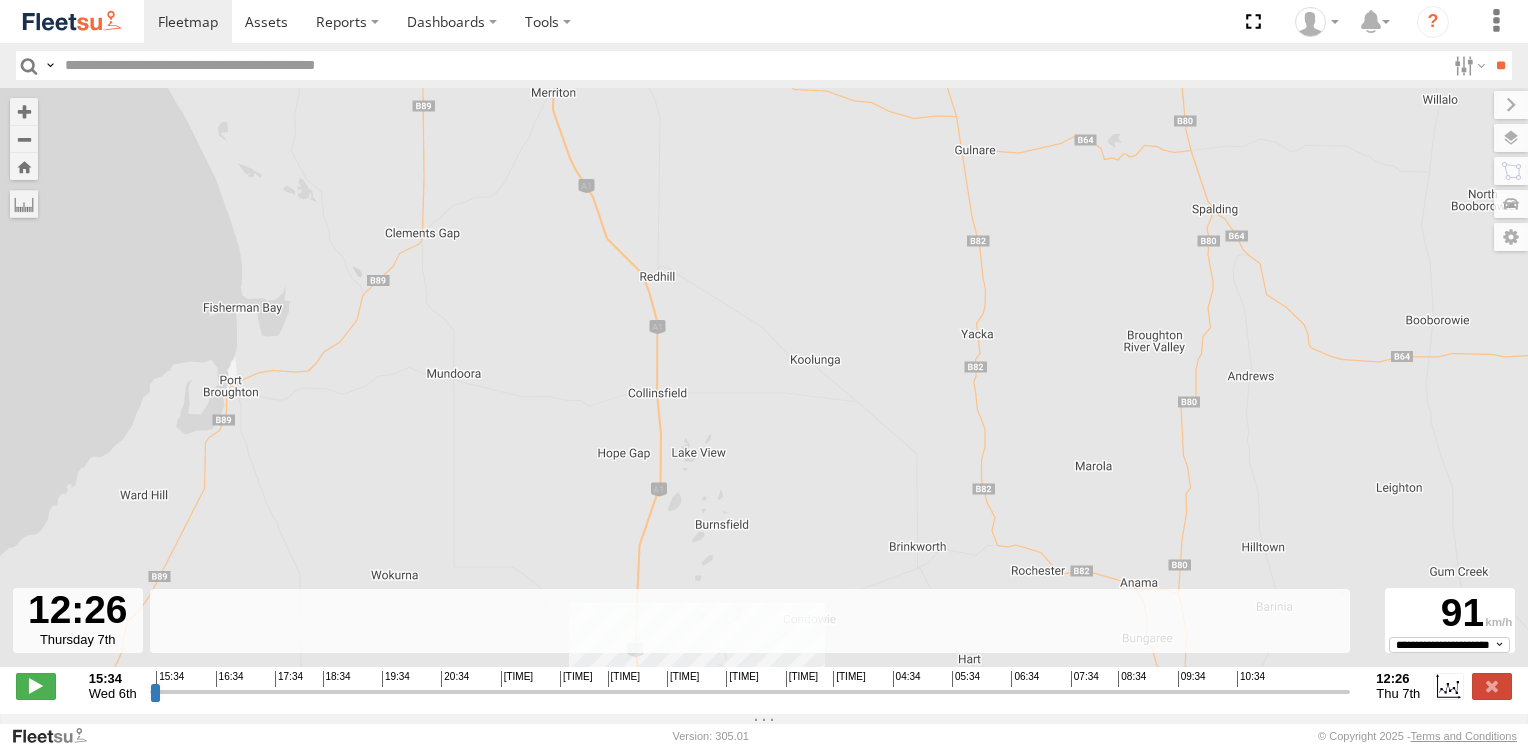 drag, startPoint x: 796, startPoint y: 522, endPoint x: 728, endPoint y: 273, distance: 258.1182 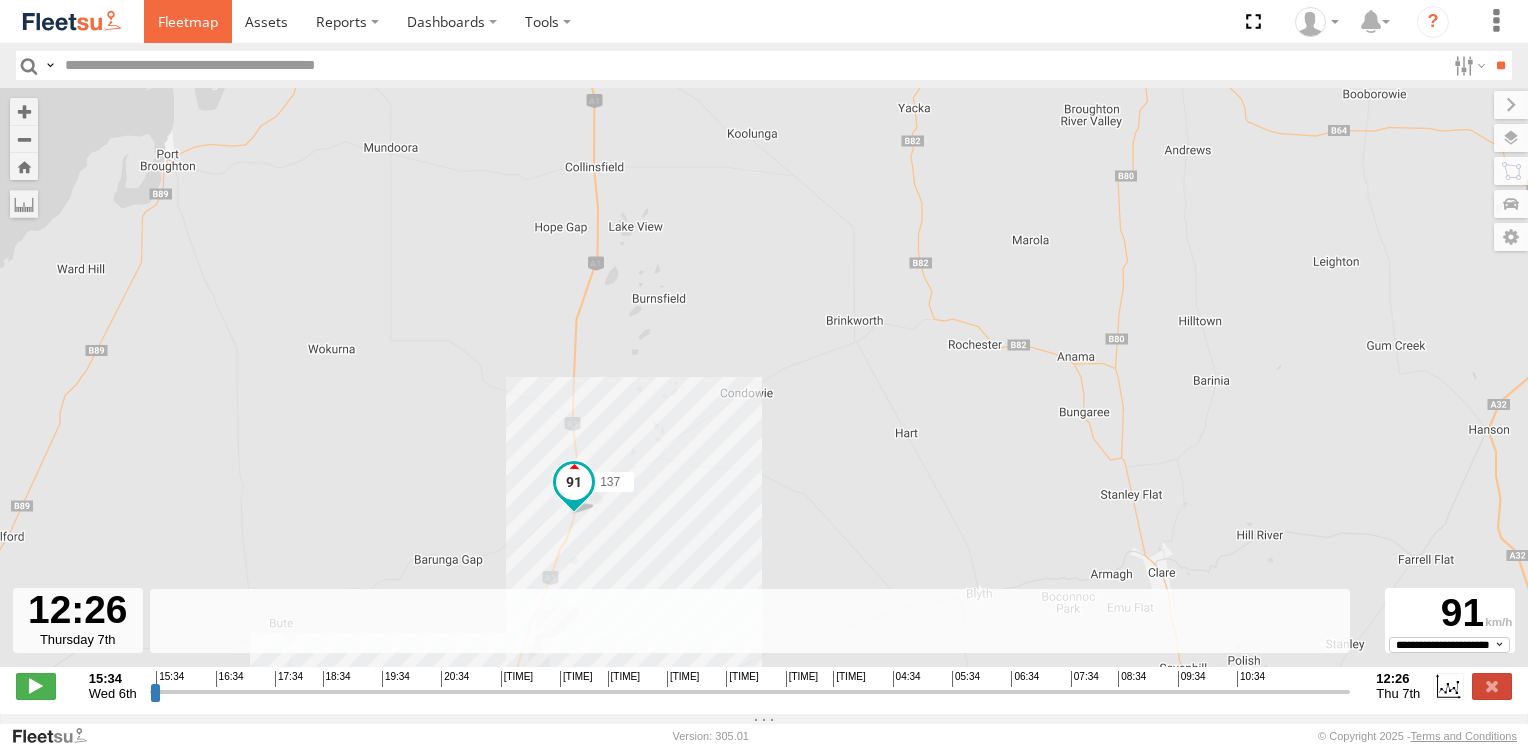 click at bounding box center [188, 21] 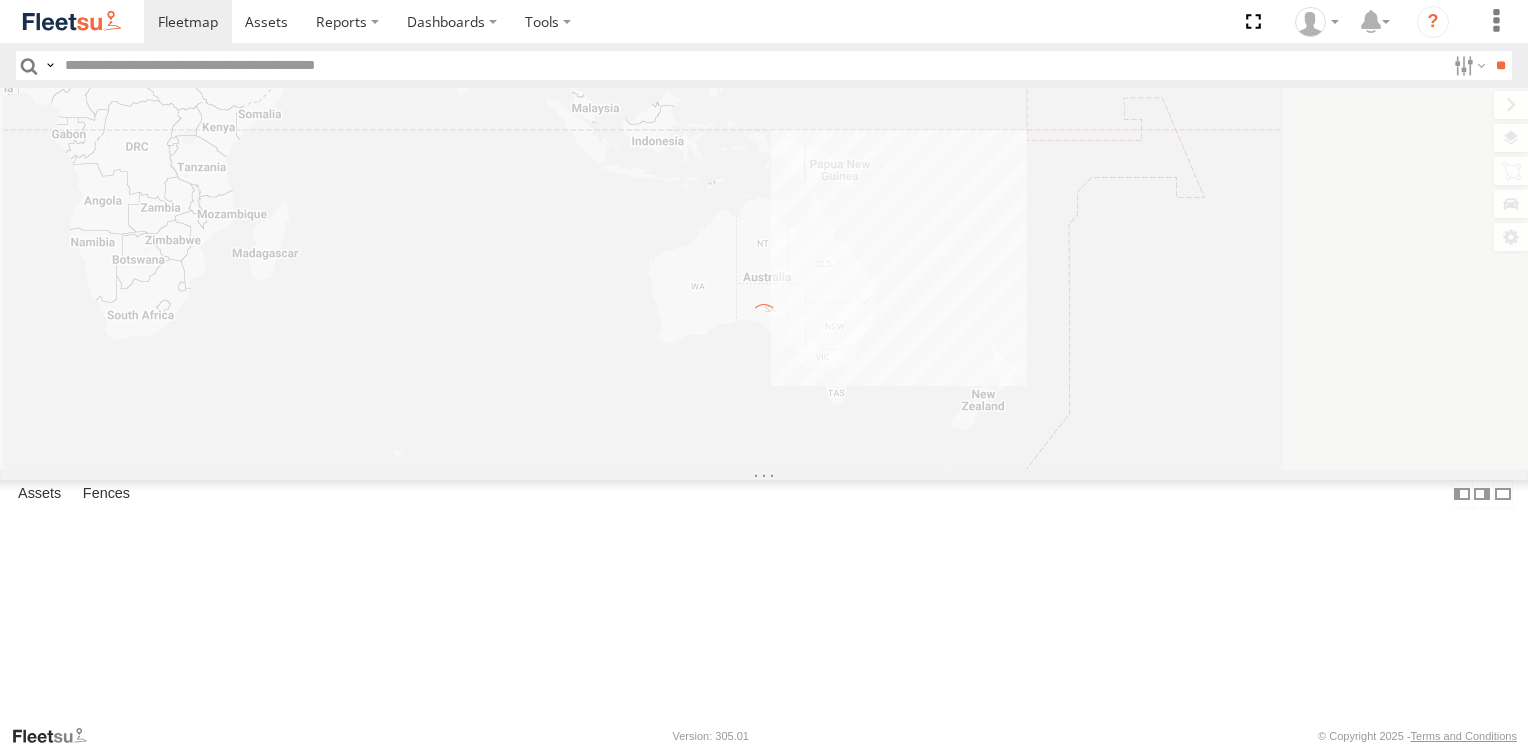 scroll, scrollTop: 0, scrollLeft: 0, axis: both 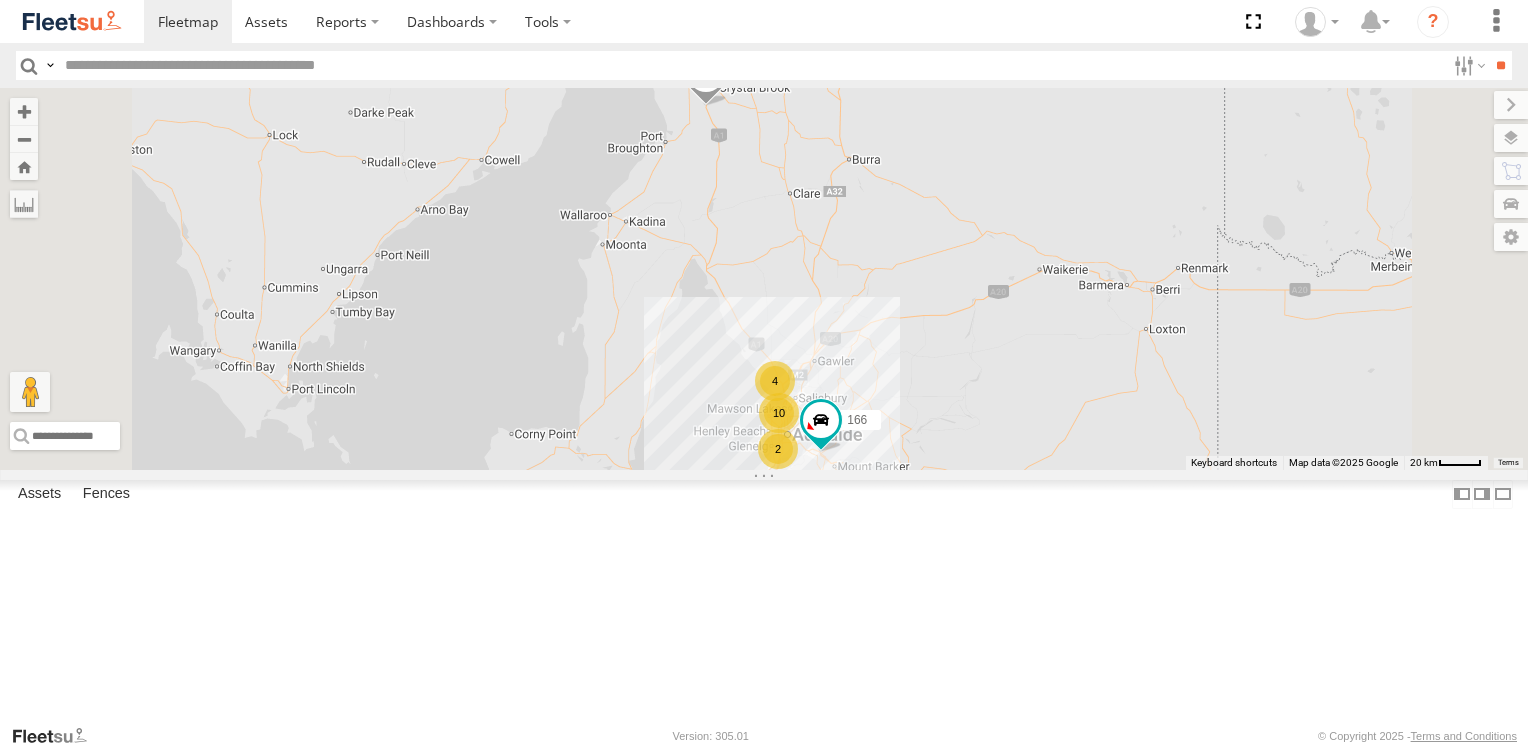 click at bounding box center [0, 0] 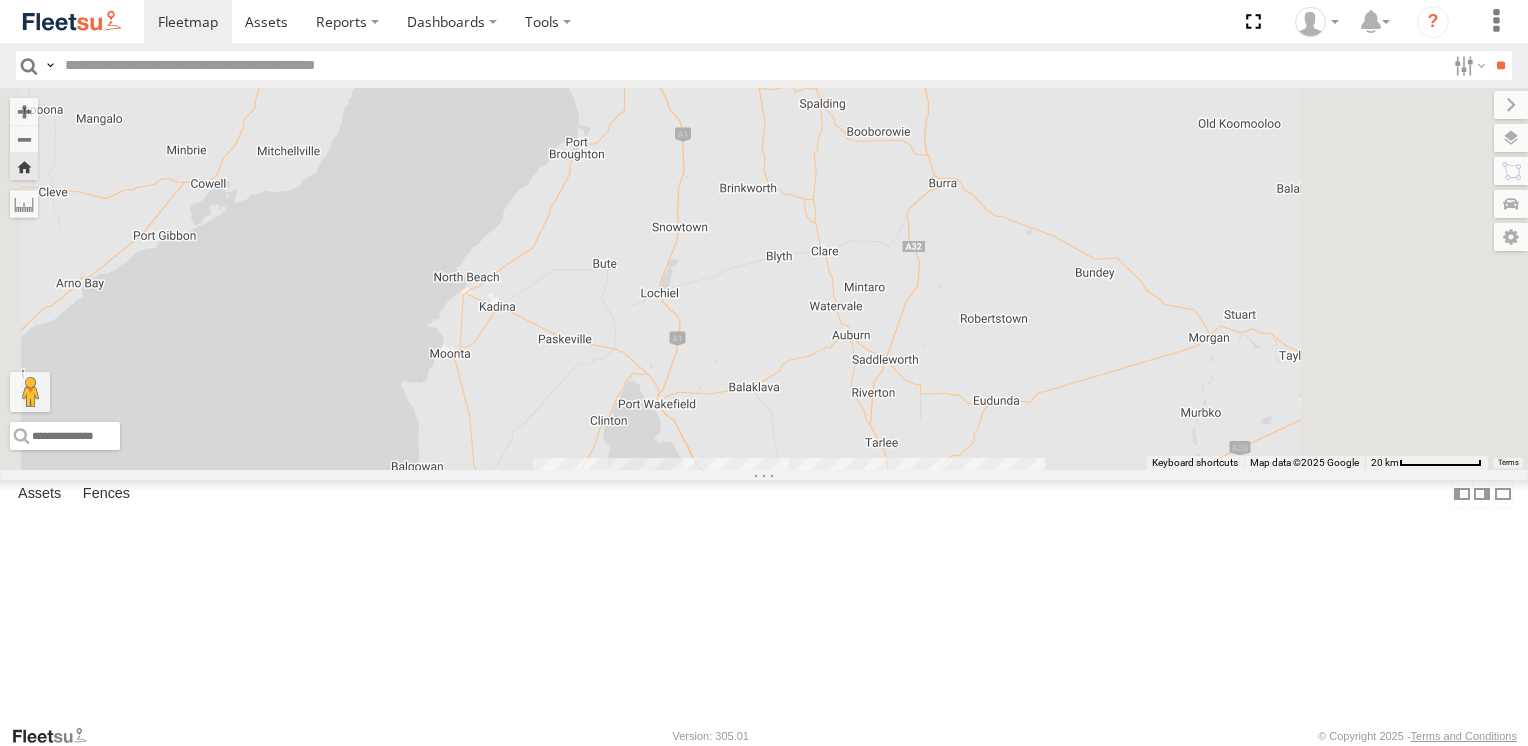 click at bounding box center [657, 49] 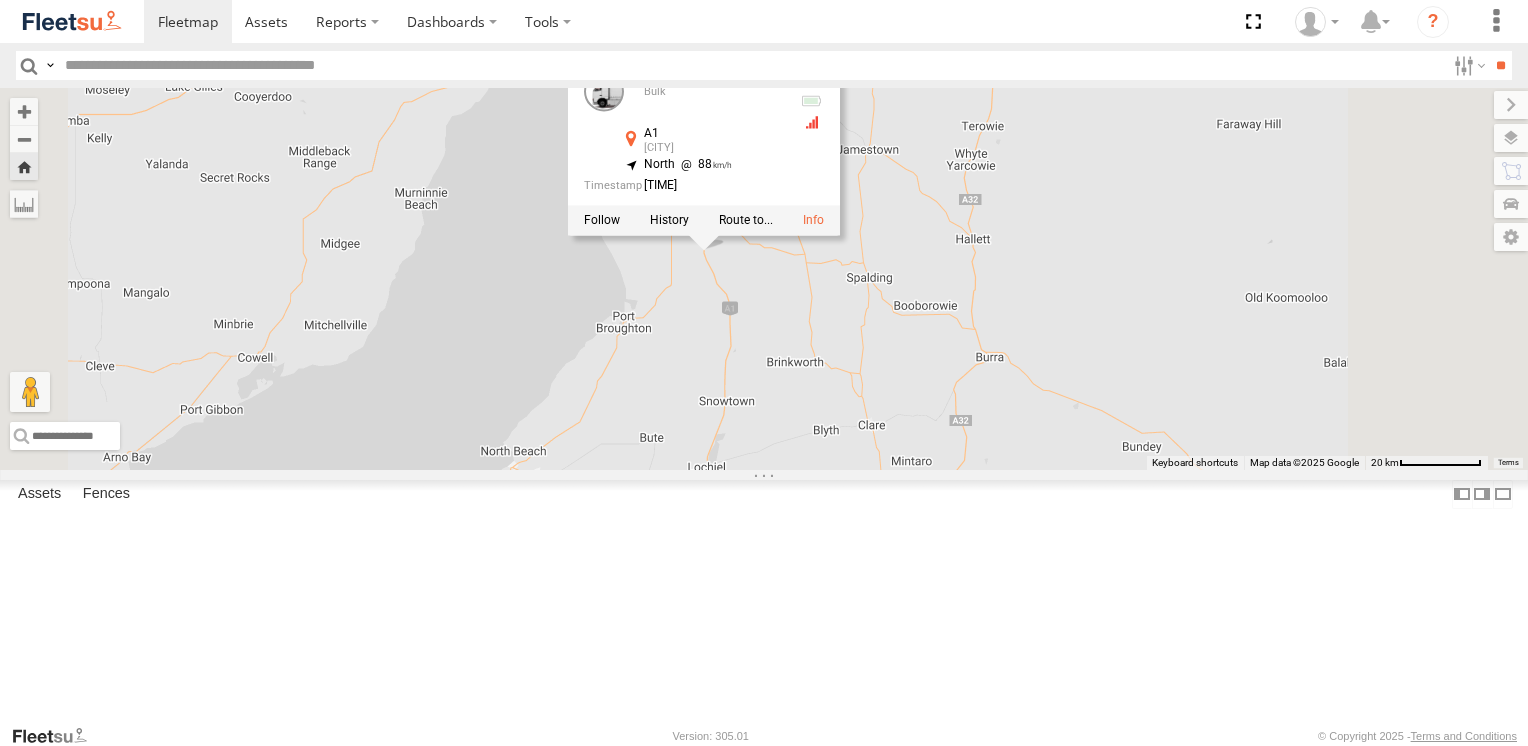 drag, startPoint x: 835, startPoint y: 261, endPoint x: 885, endPoint y: 455, distance: 200.3397 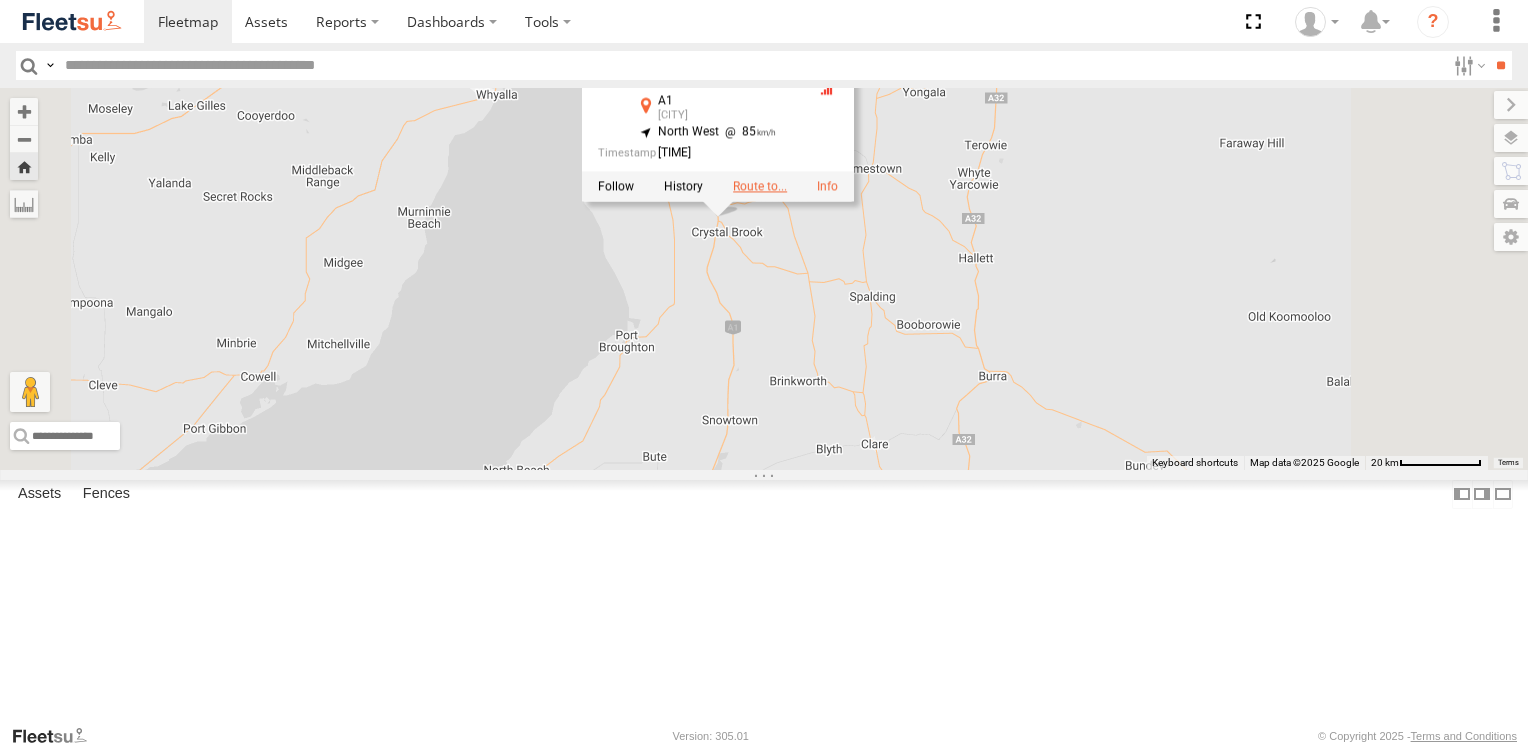 click at bounding box center (760, 187) 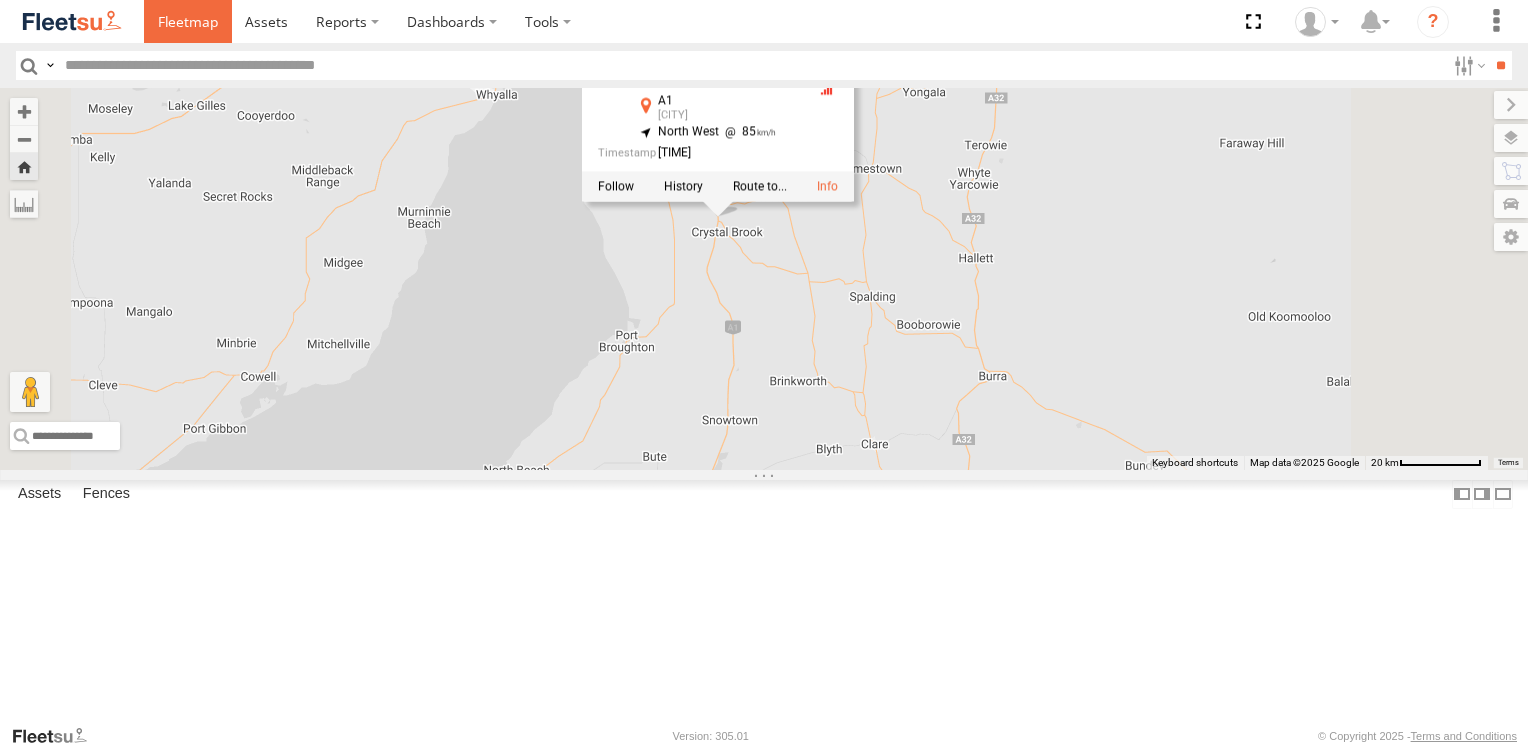 click at bounding box center (188, 21) 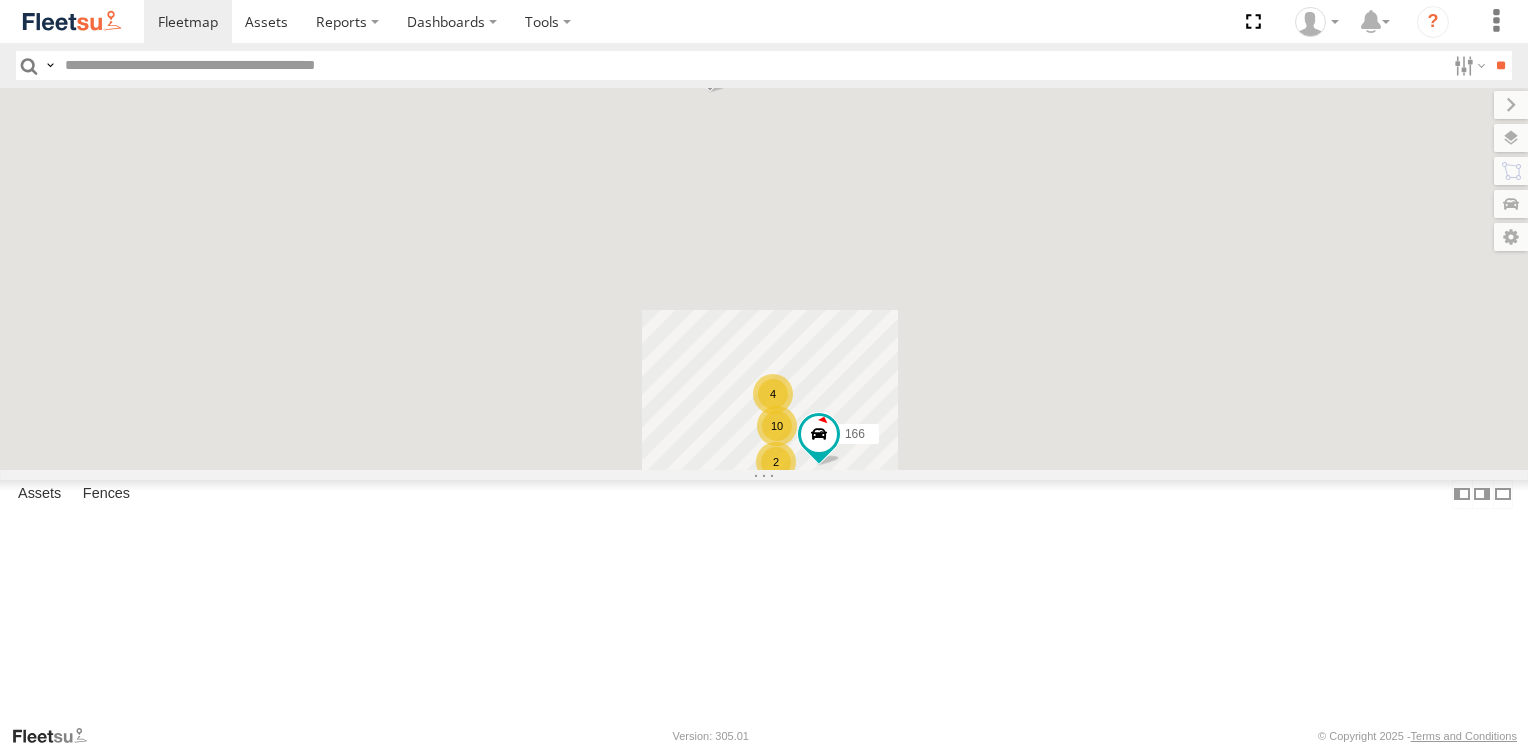 scroll, scrollTop: 0, scrollLeft: 0, axis: both 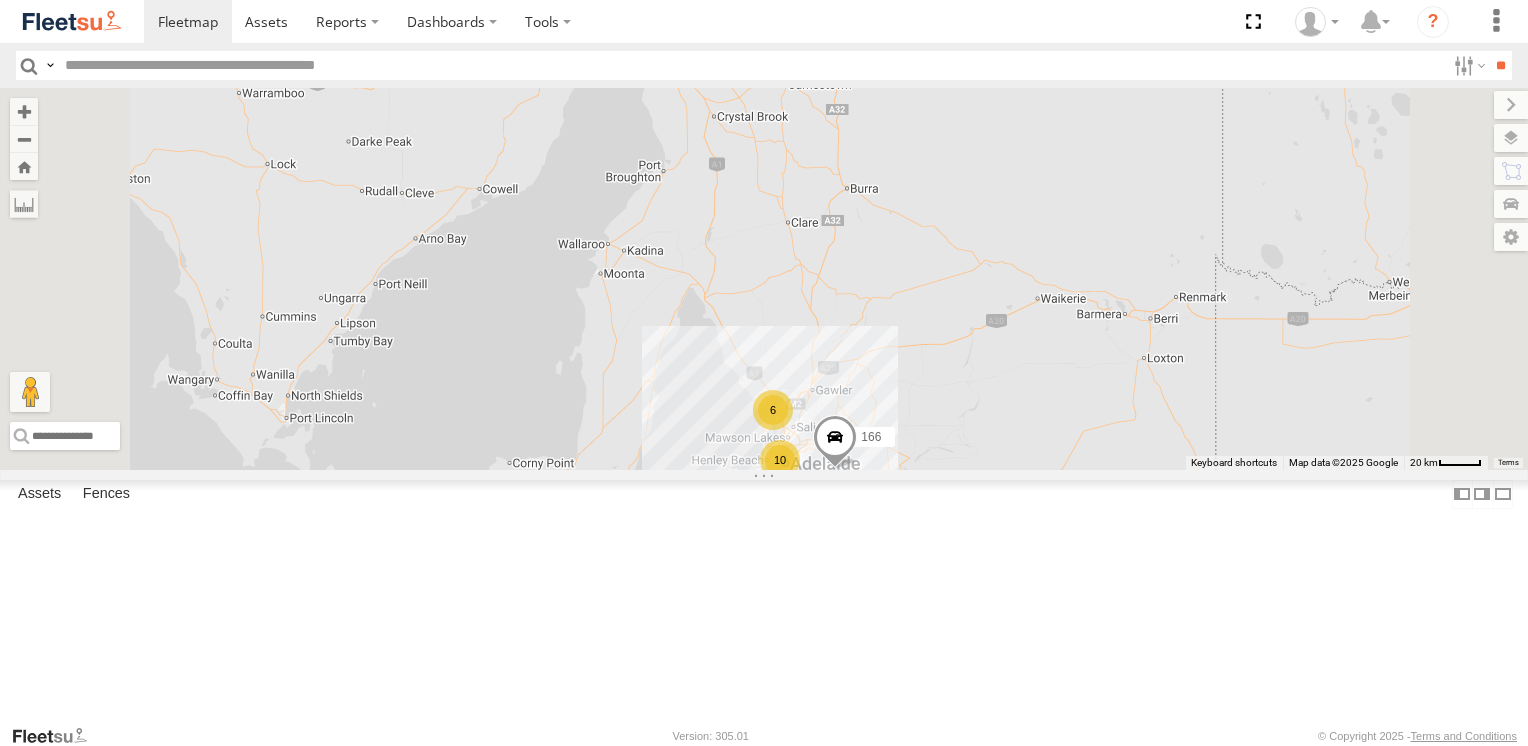 click at bounding box center [688, 48] 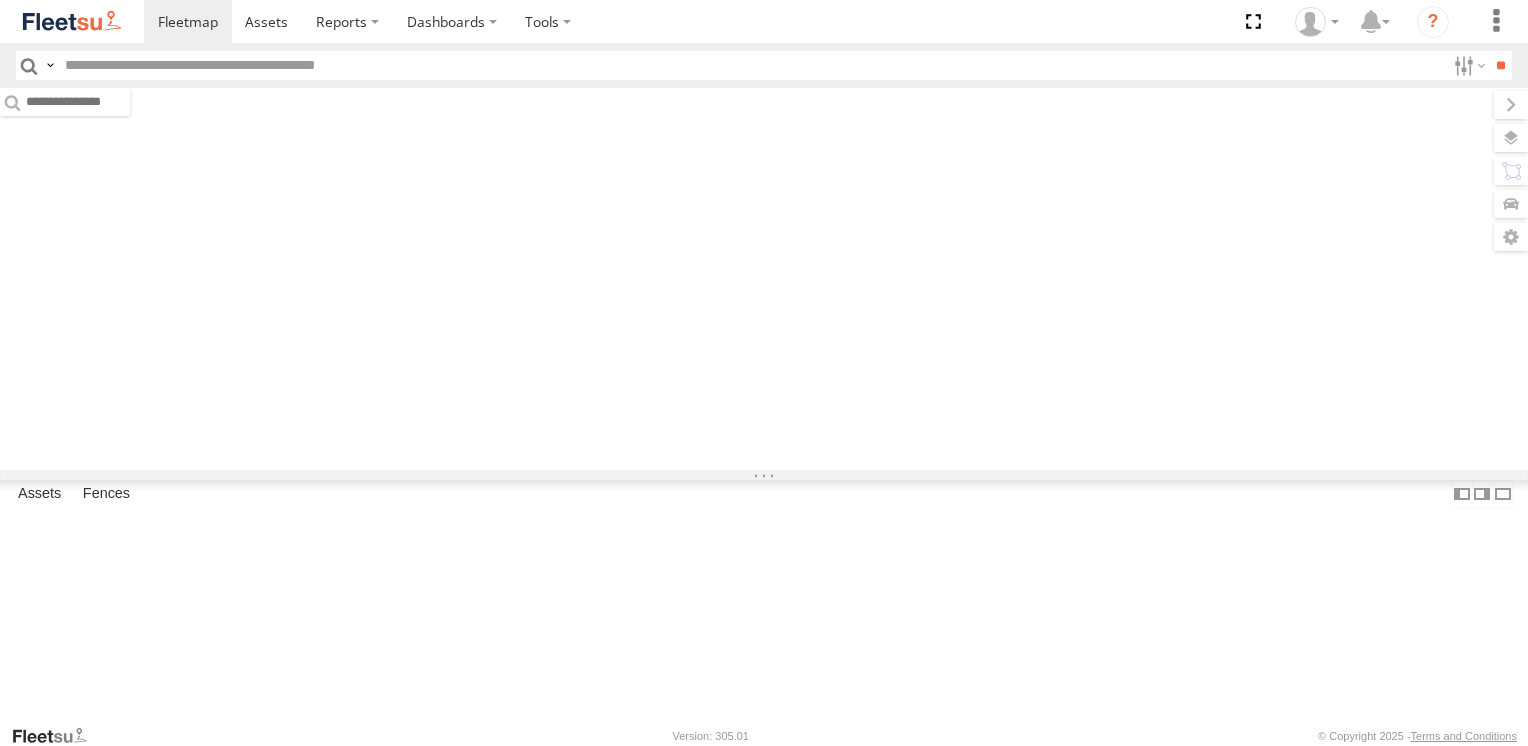 scroll, scrollTop: 0, scrollLeft: 0, axis: both 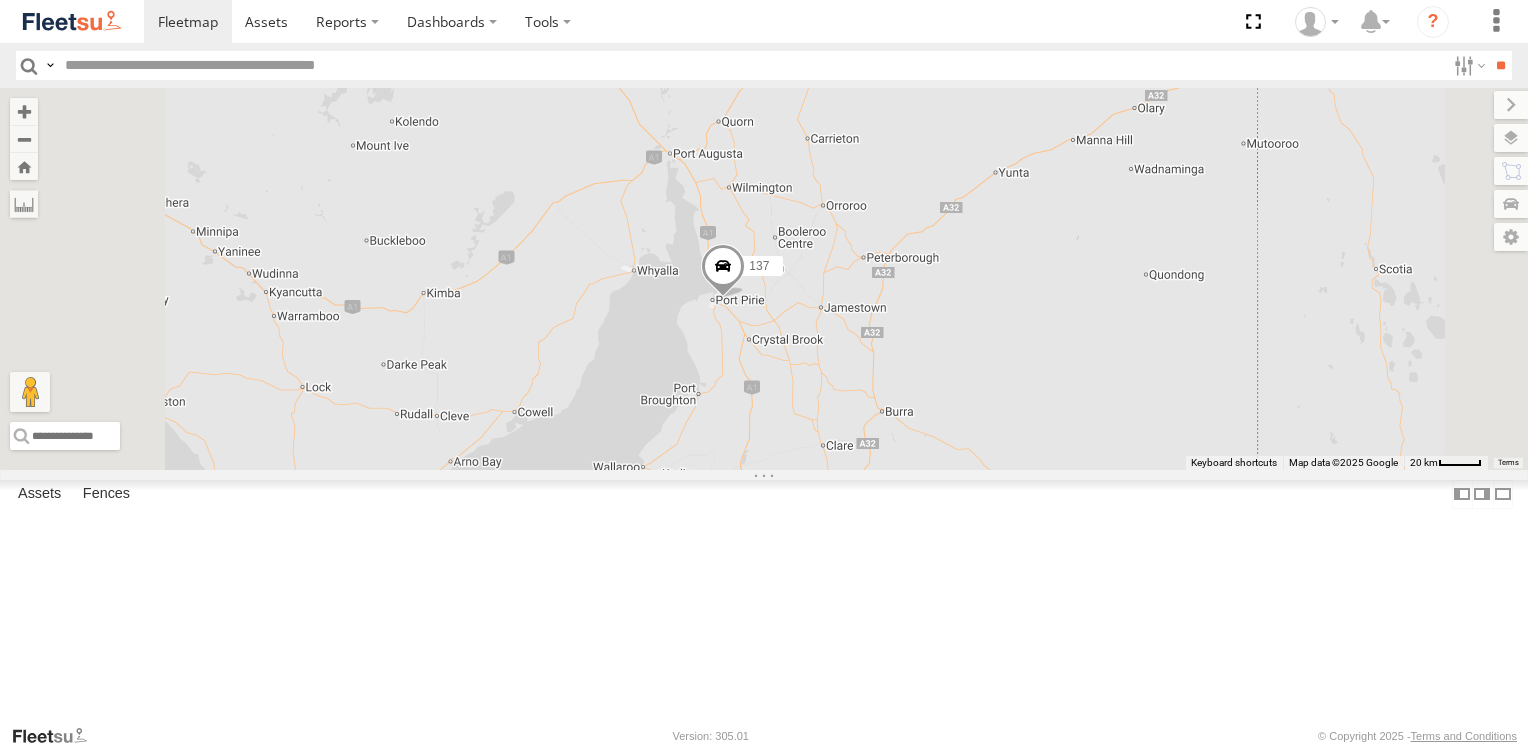 drag, startPoint x: 899, startPoint y: 268, endPoint x: 932, endPoint y: 486, distance: 220.48357 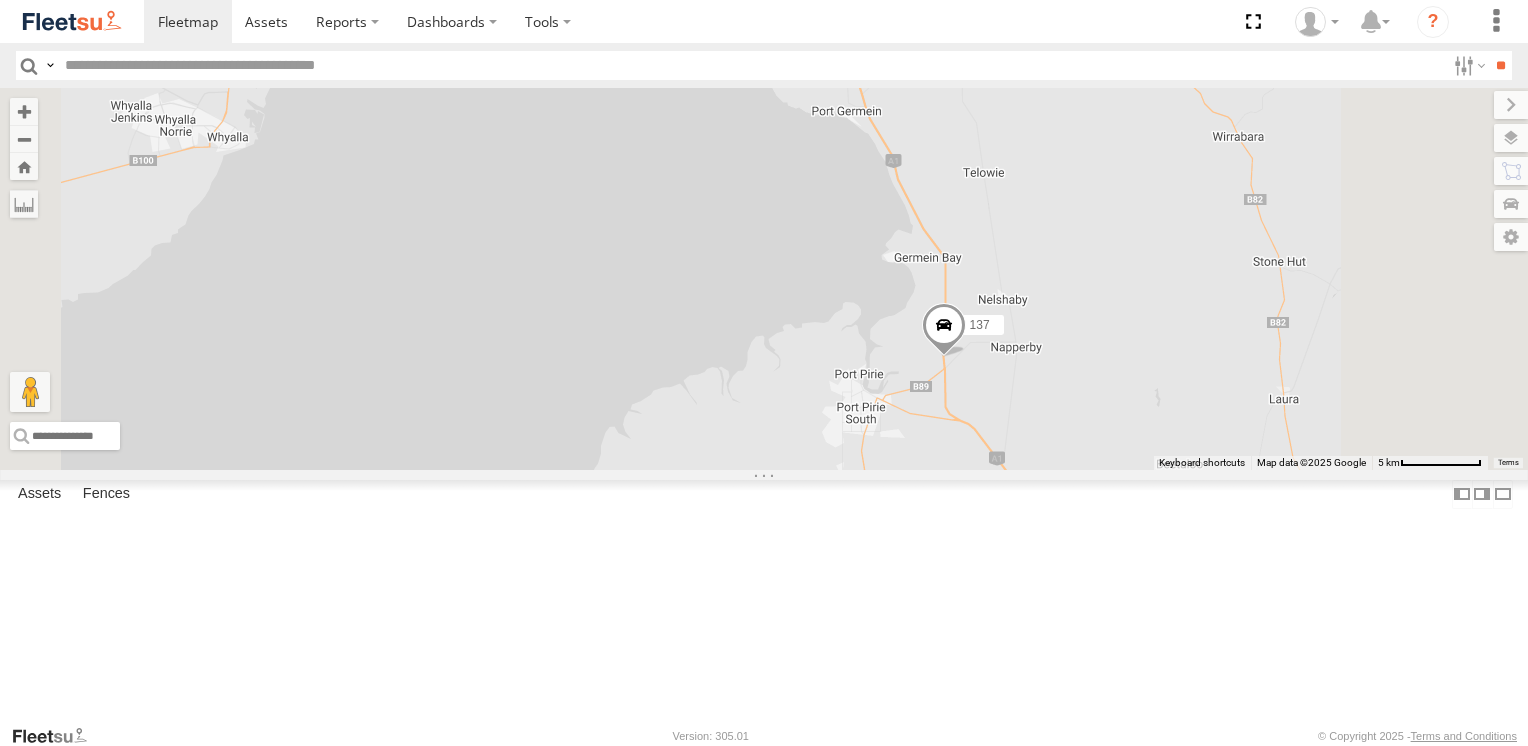 click at bounding box center (944, 330) 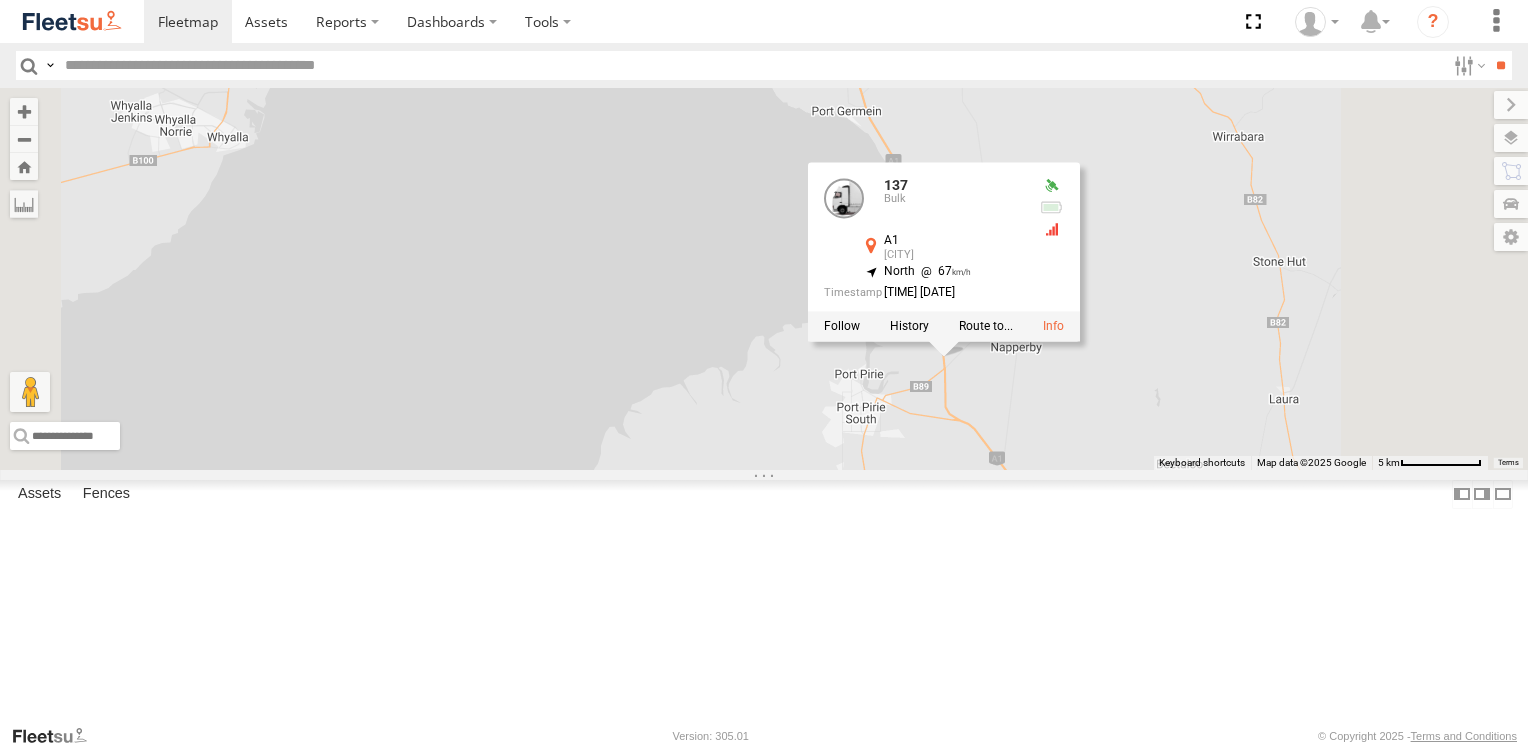 click on "[POSTAL_CODE] [CITY] [COORDINATE] [DIRECTION] [NUMBER] [TIME] [DATE]" at bounding box center [764, 278] 